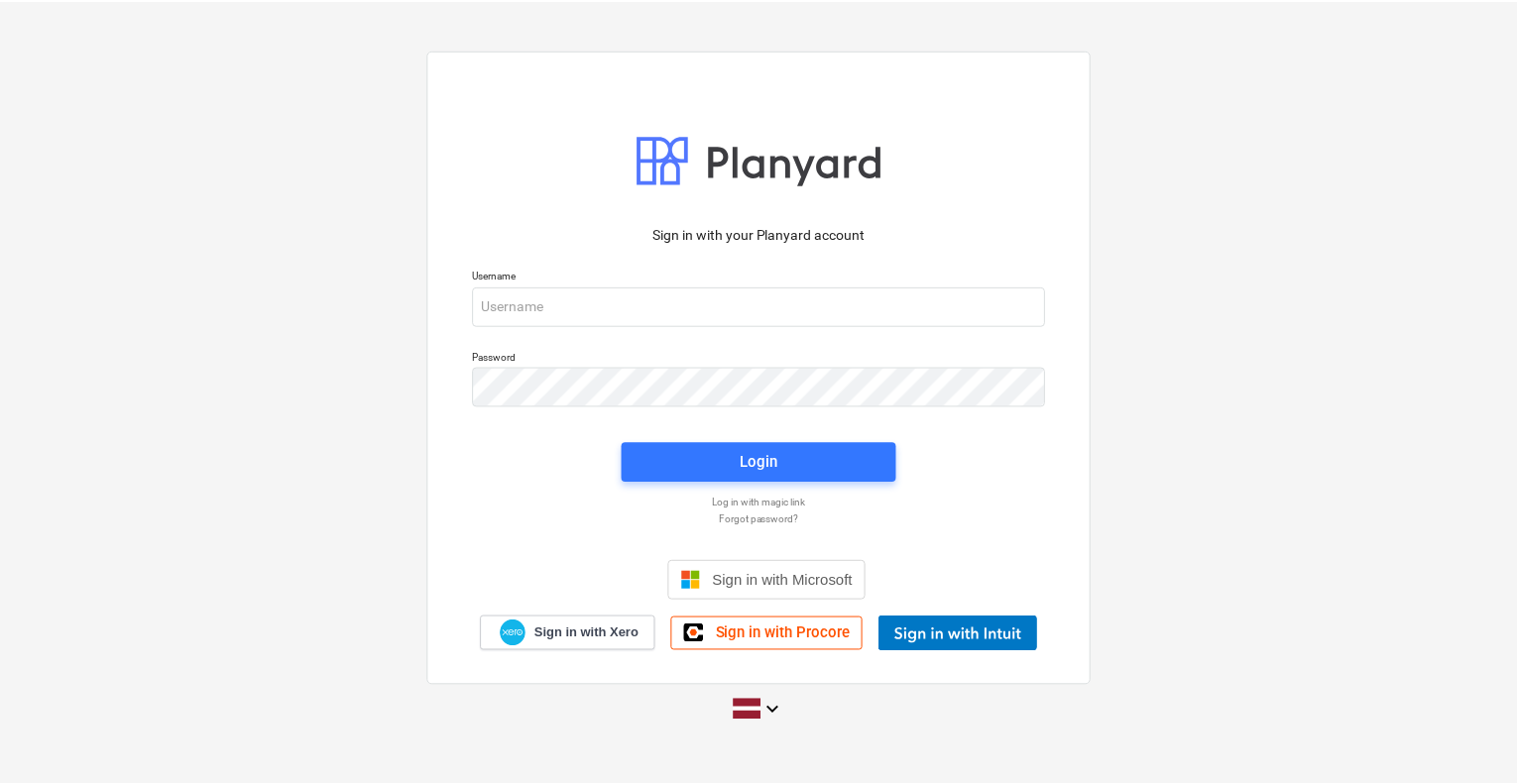 scroll, scrollTop: 0, scrollLeft: 0, axis: both 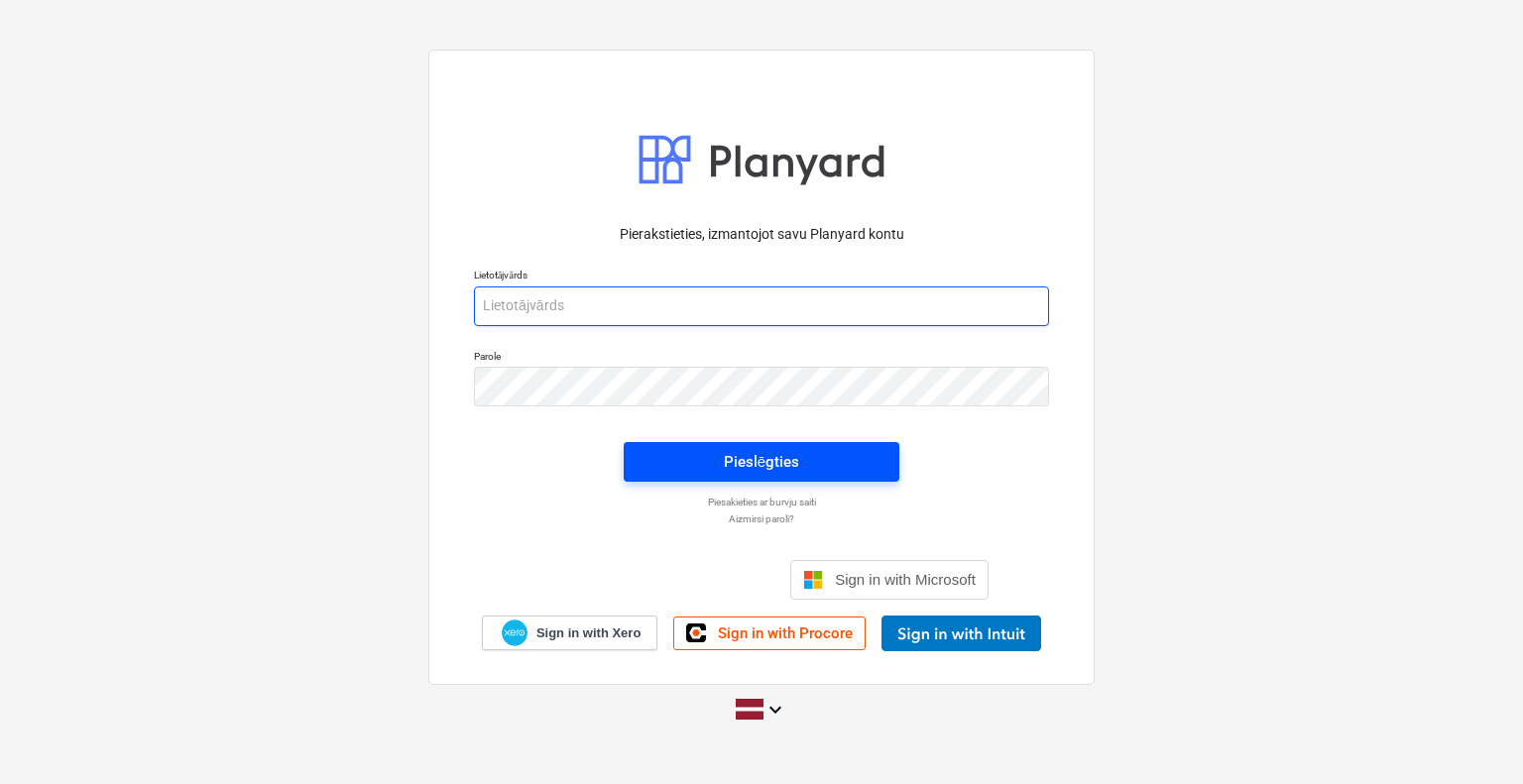 type on "vladislavs.filipcenko@hagberg.lv" 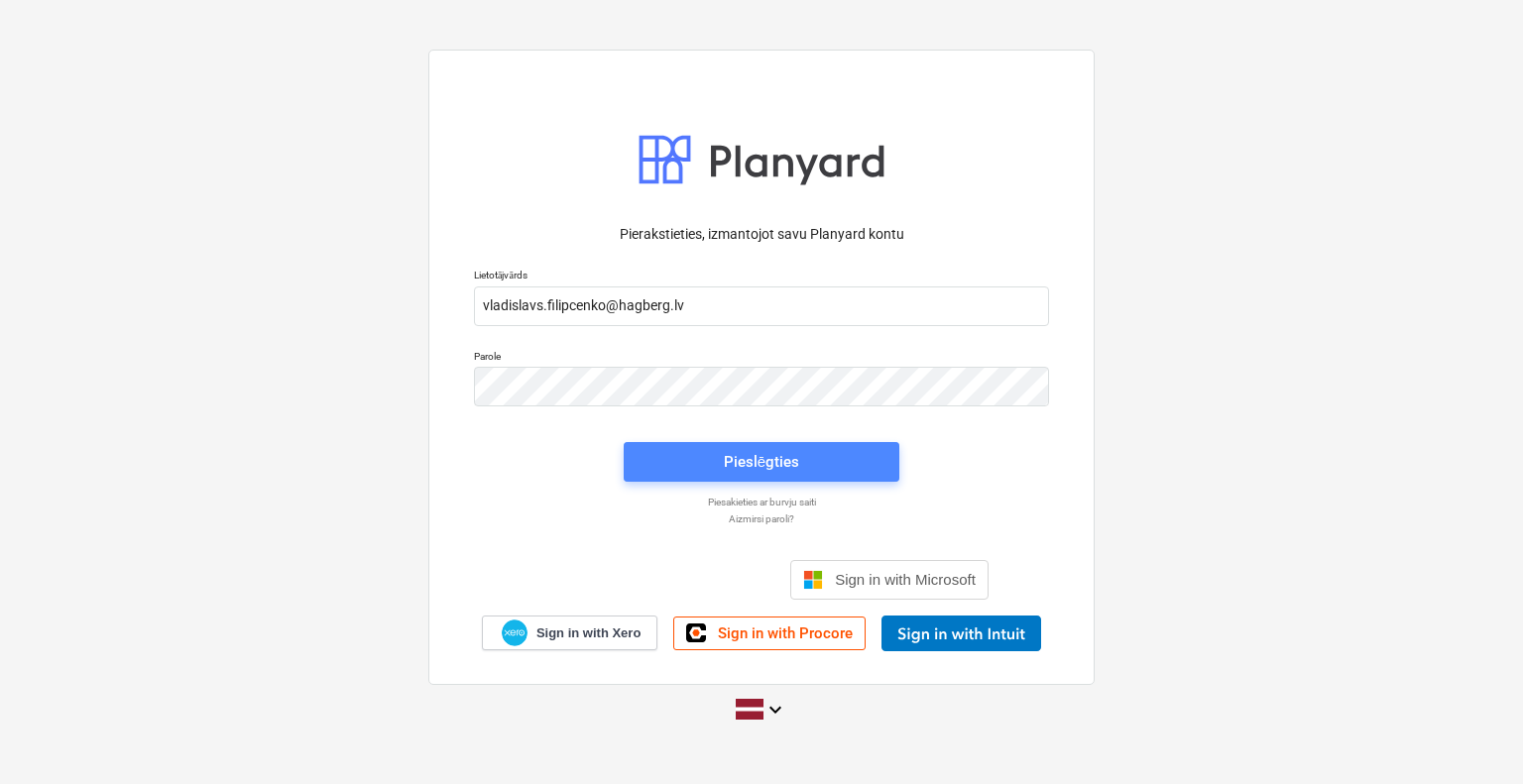 click on "Pieslēgties" at bounding box center (762, 462) 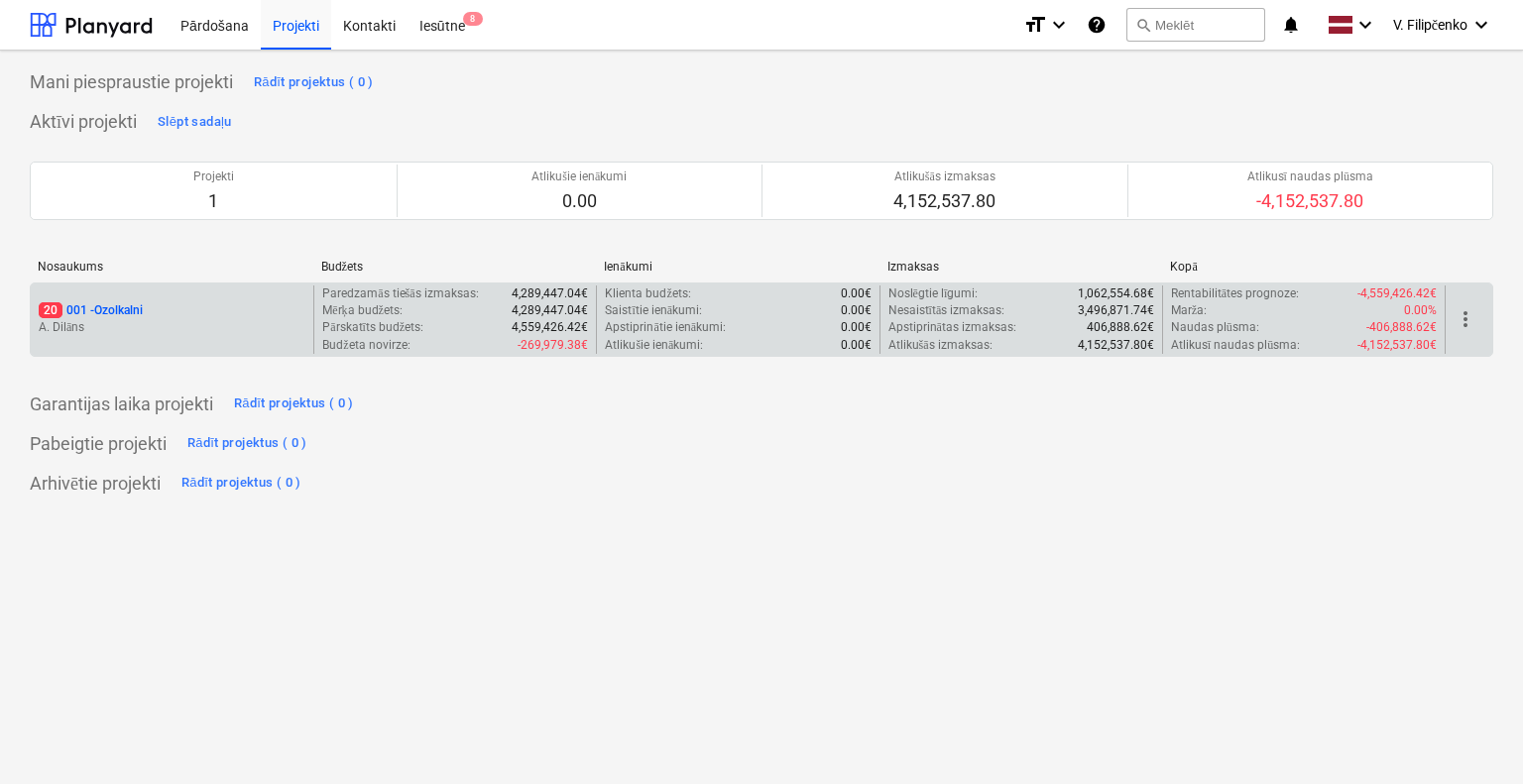 click on "20  001 -  Ozolkalni" at bounding box center [90, 310] 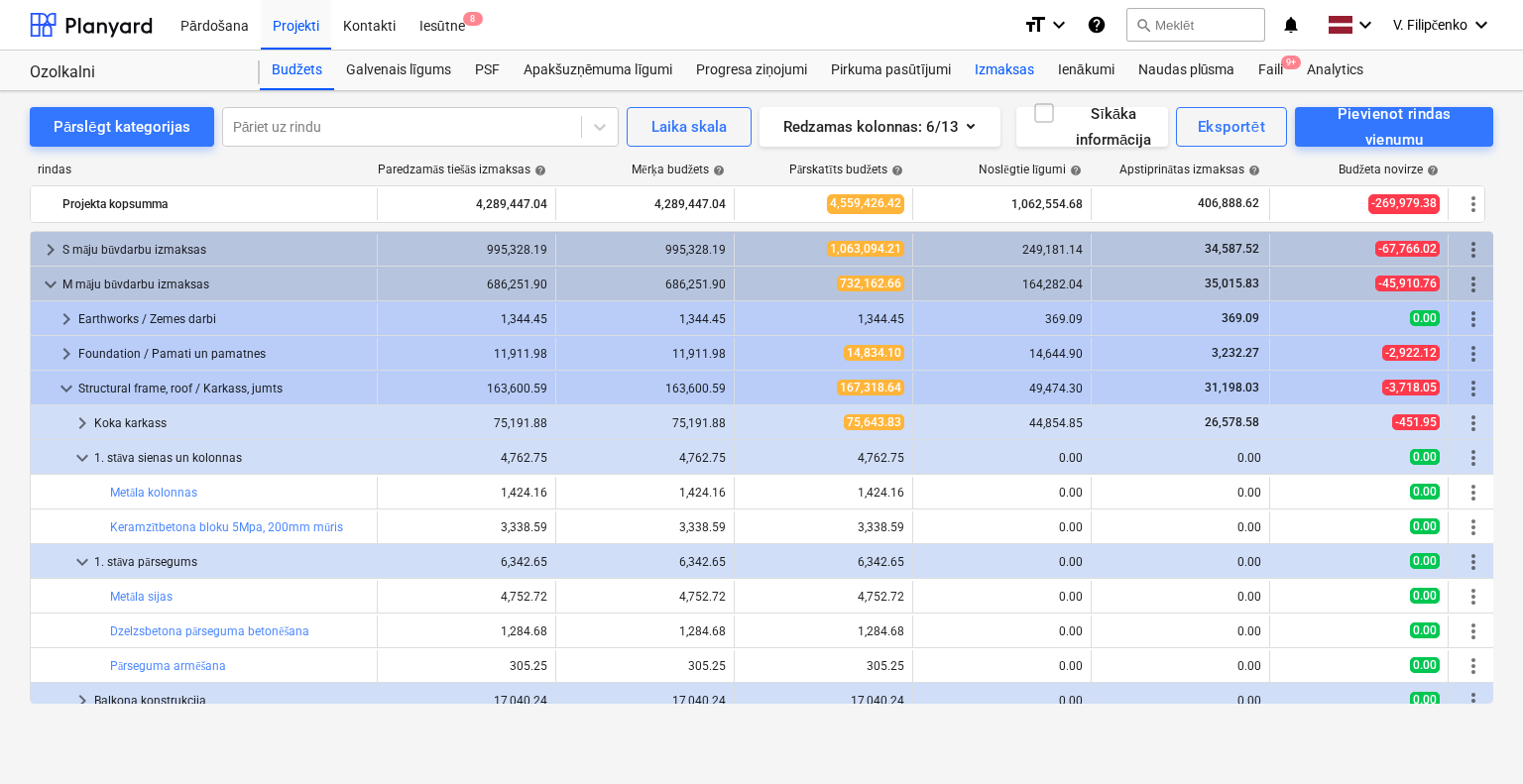 click on "Izmaksas" at bounding box center [1004, 70] 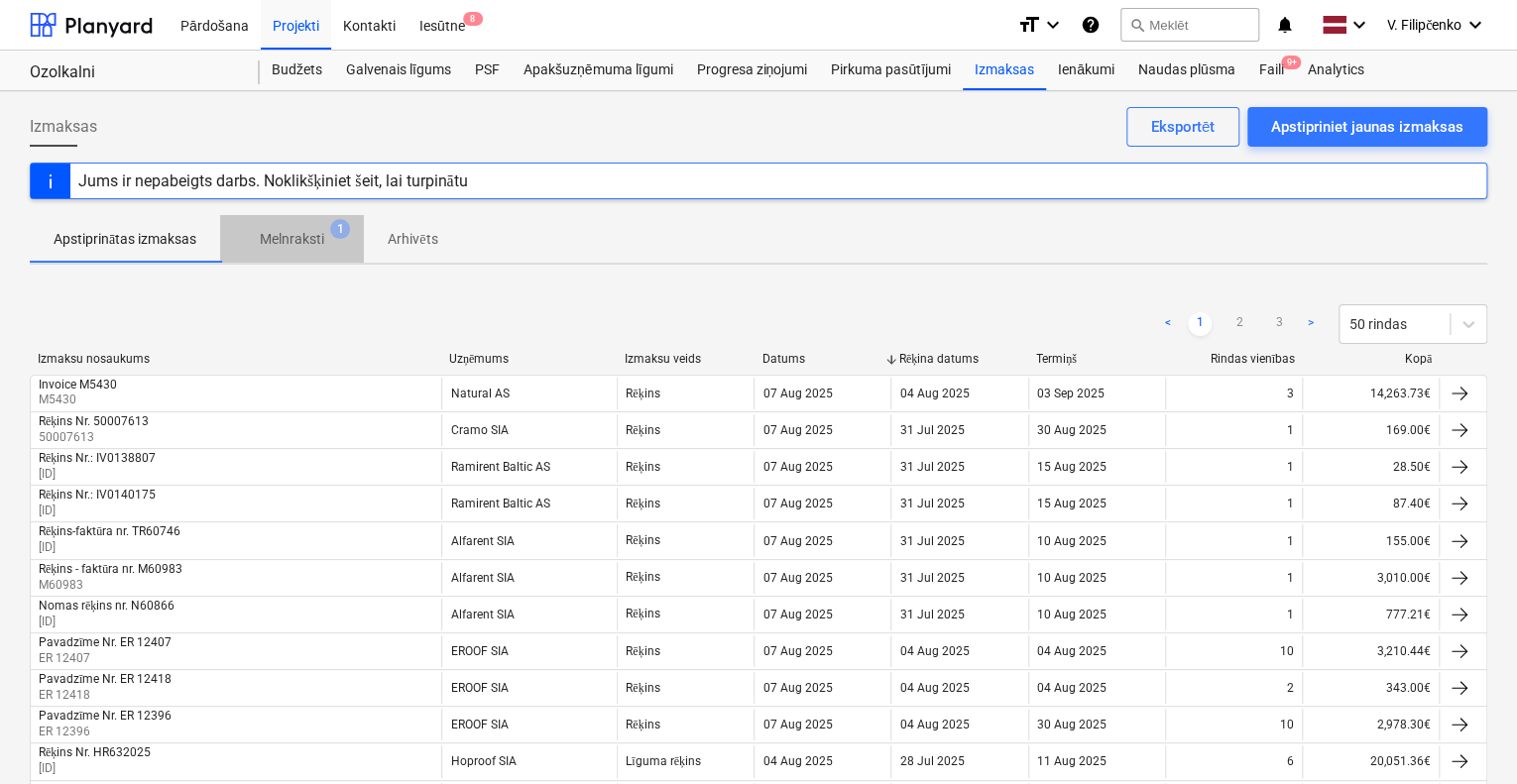 click on "Melnraksti" at bounding box center [292, 239] 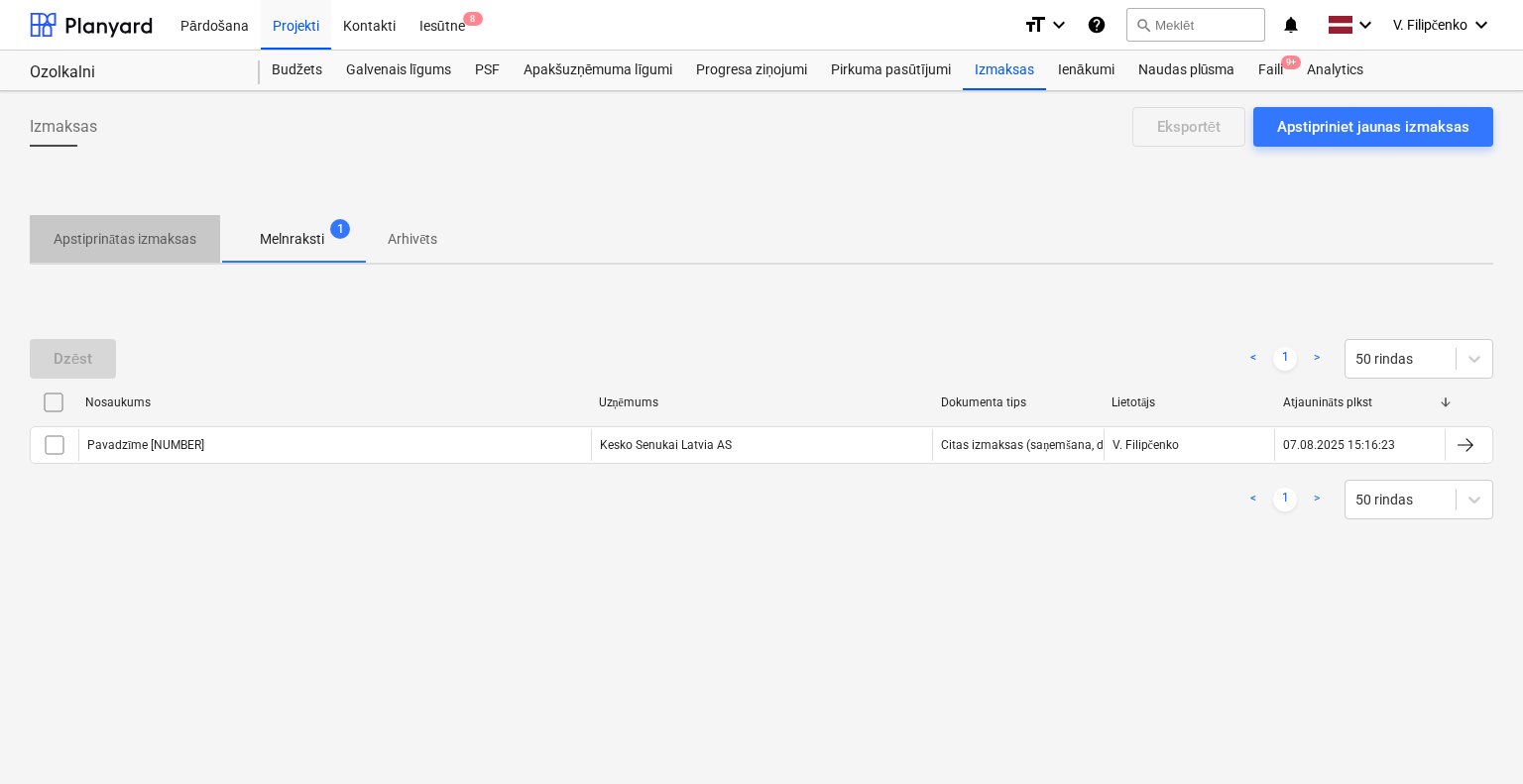 click on "Apstiprinātas izmaksas" at bounding box center [125, 239] 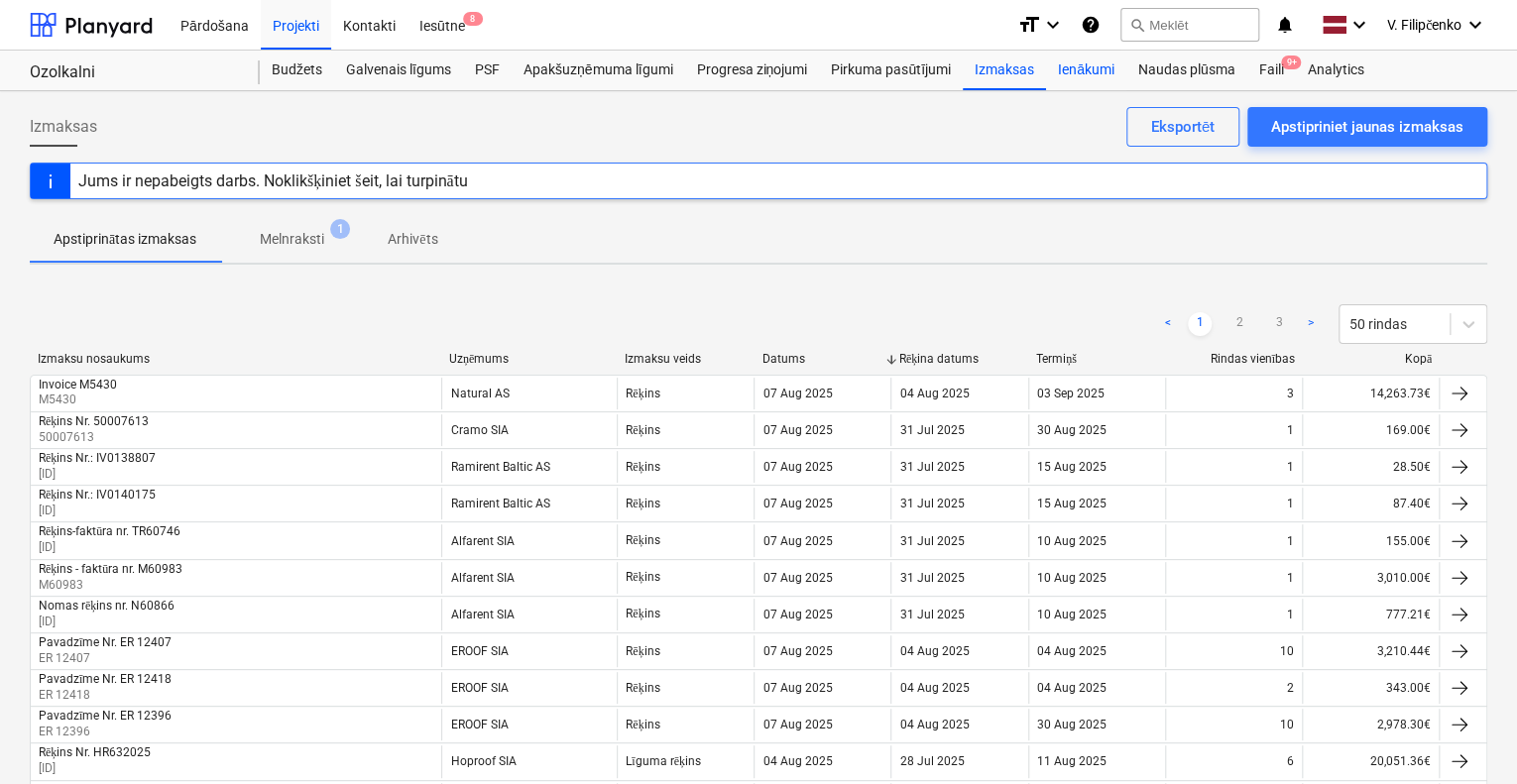 click on "Ienākumi" at bounding box center [1086, 70] 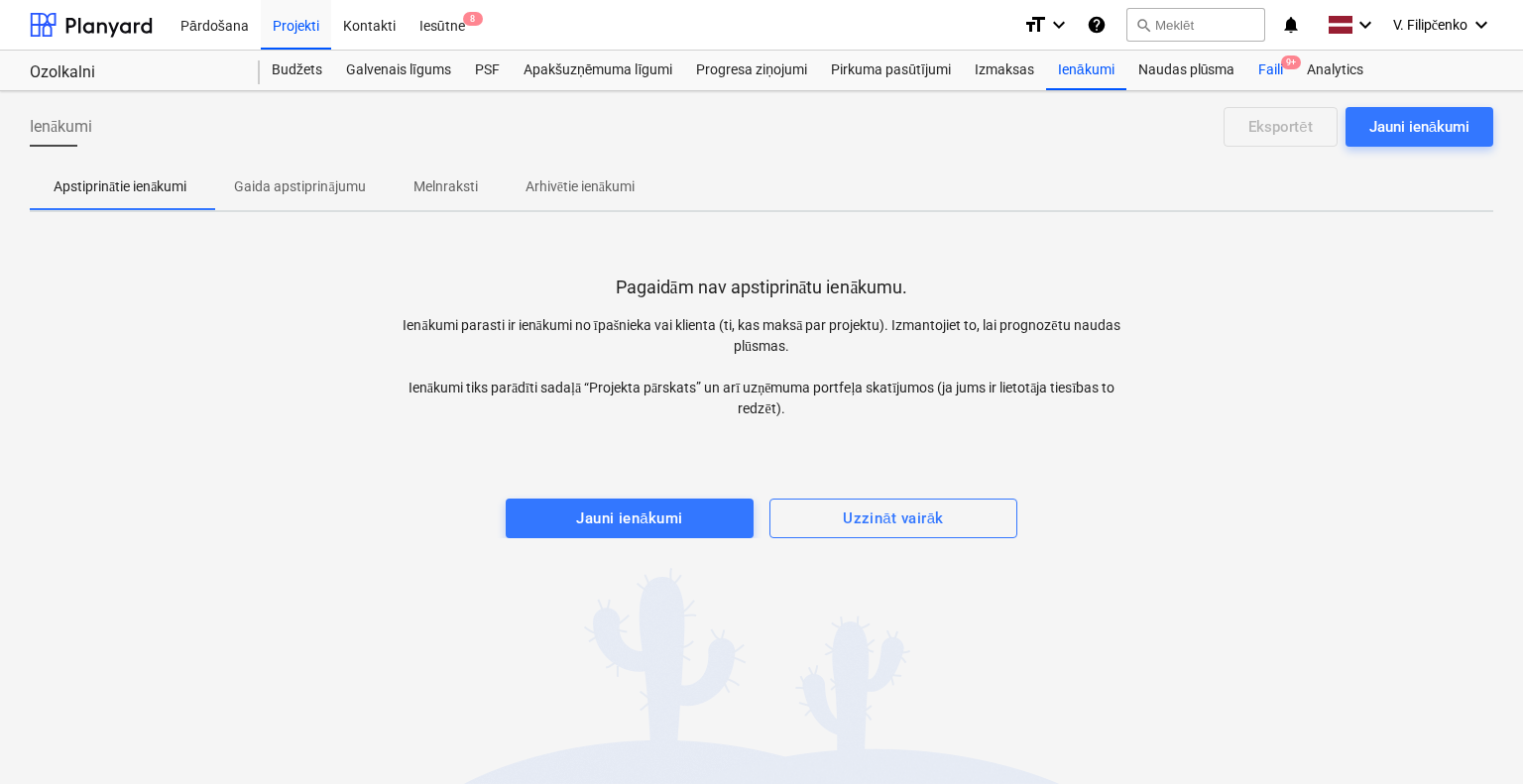 click on "Faili 9+" at bounding box center [1270, 70] 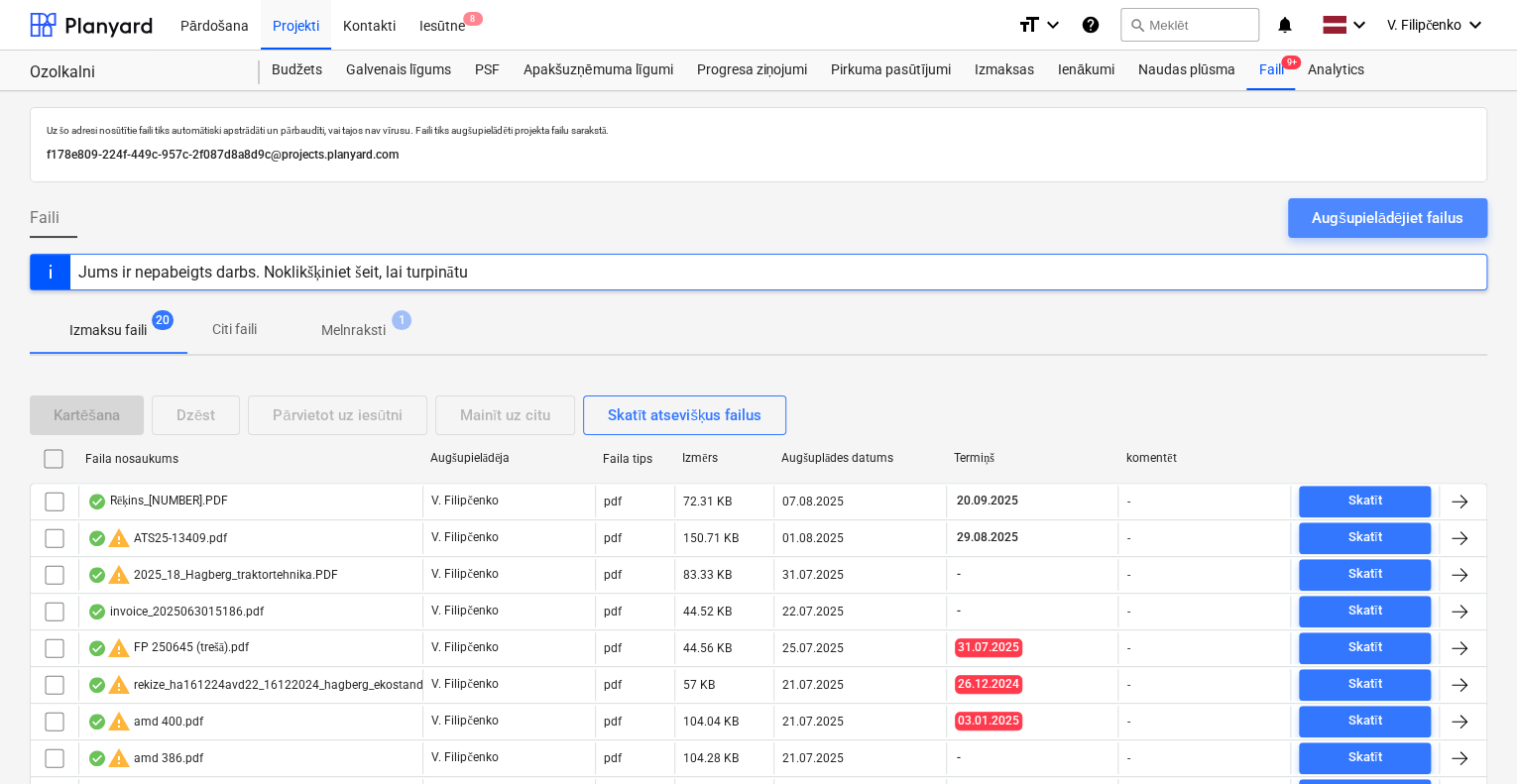 click on "Augšupielādējiet failus" at bounding box center (1387, 218) 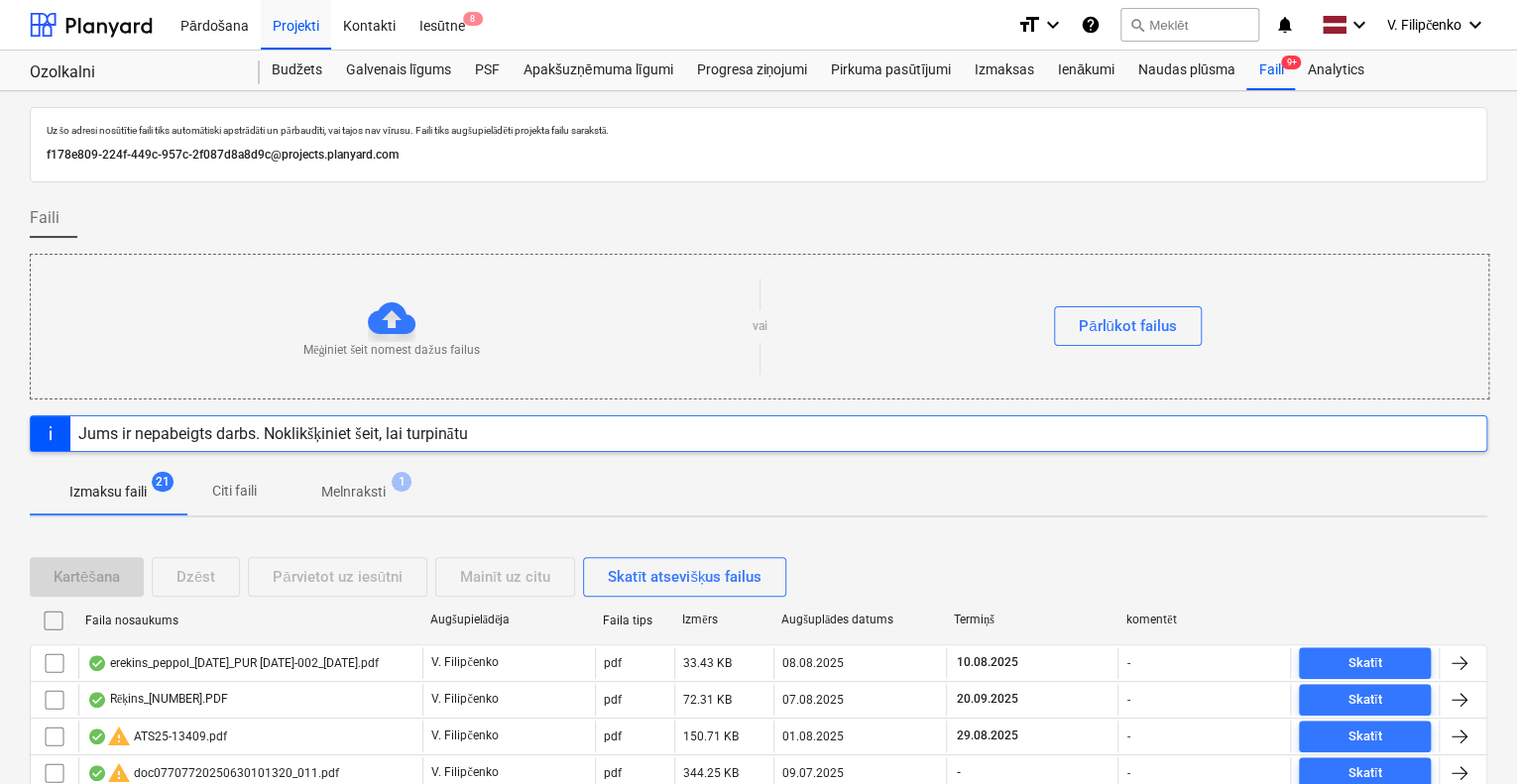 scroll, scrollTop: 99, scrollLeft: 0, axis: vertical 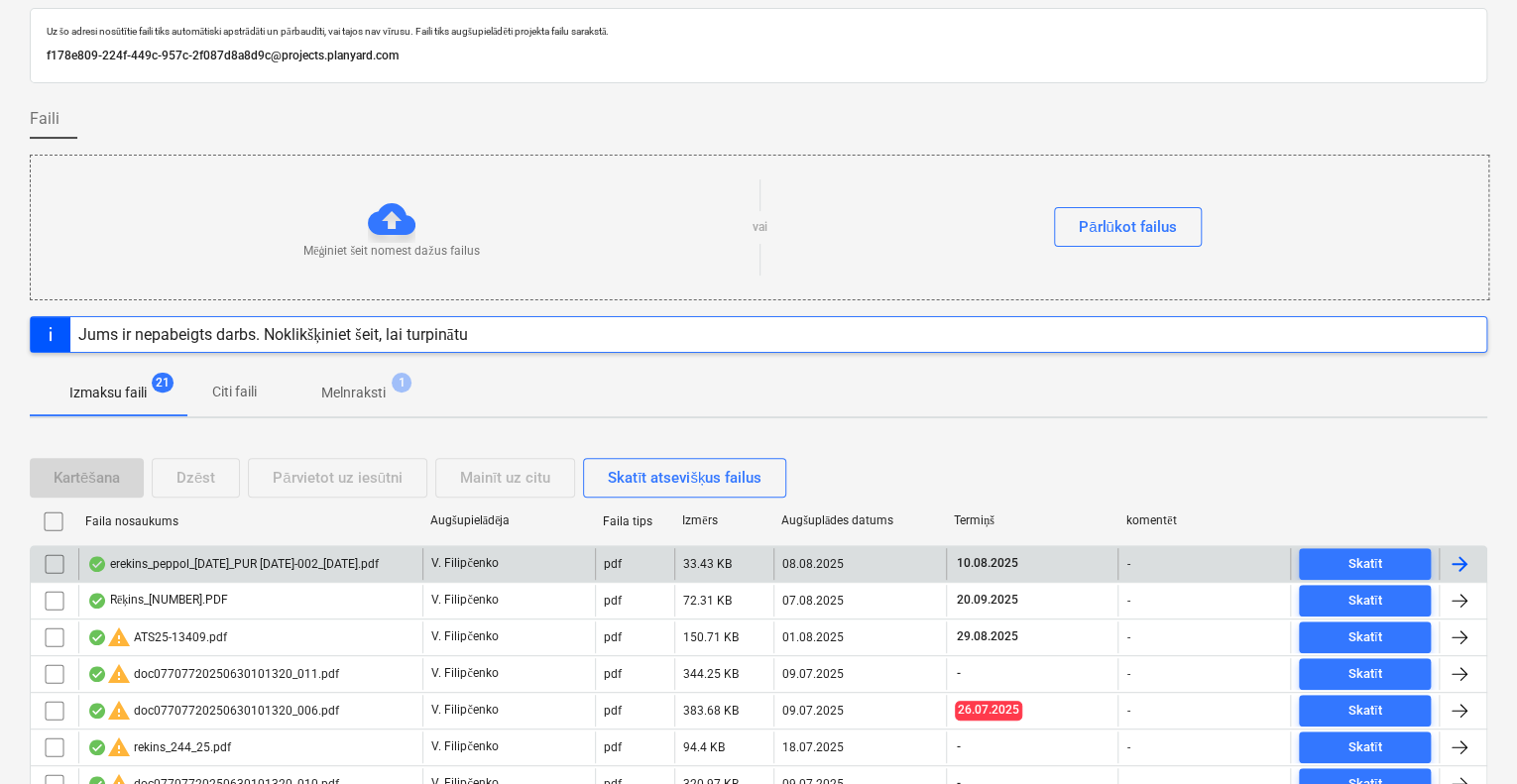 click on "V. Filipčenko" at bounding box center [509, 564] 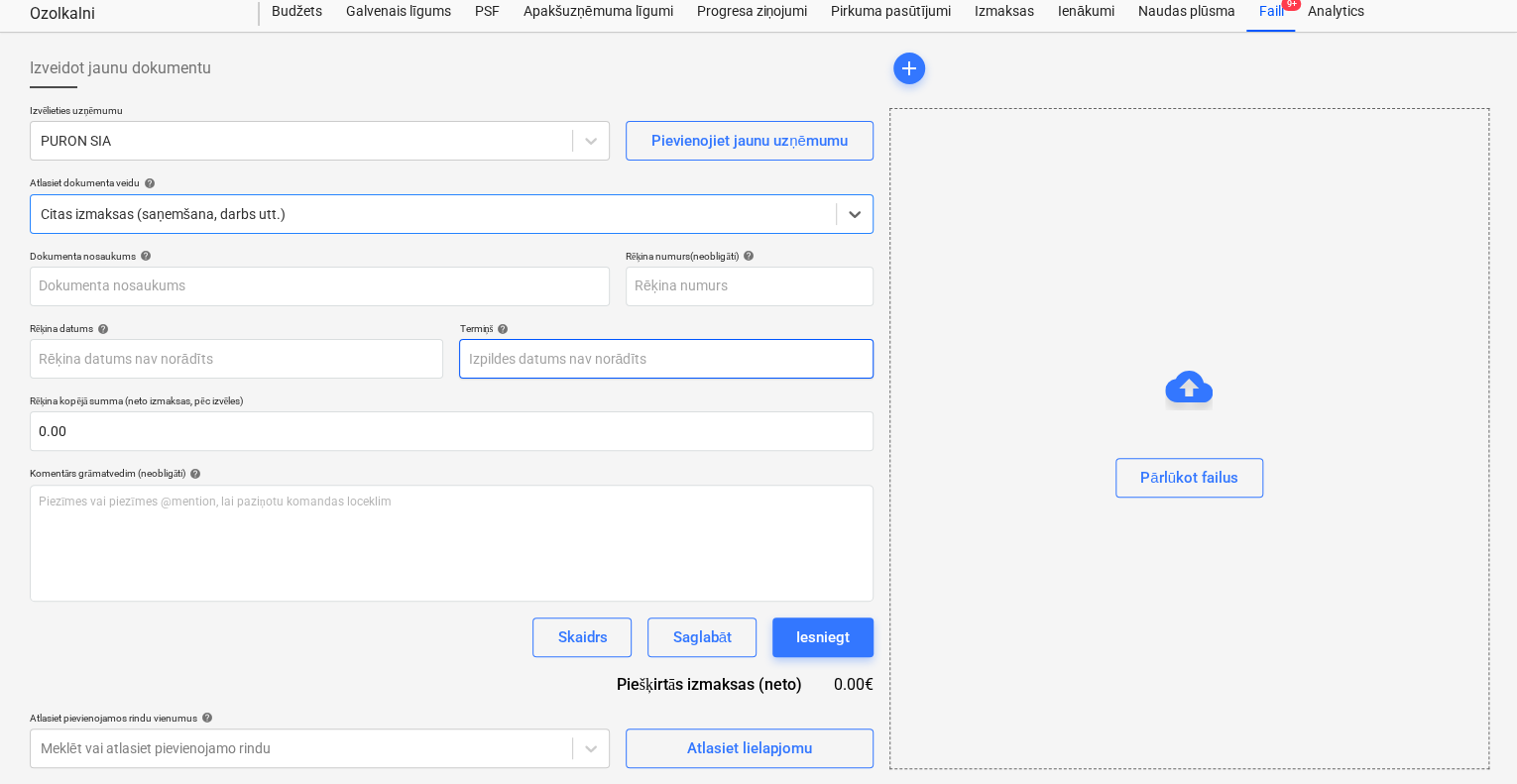 type on "1" 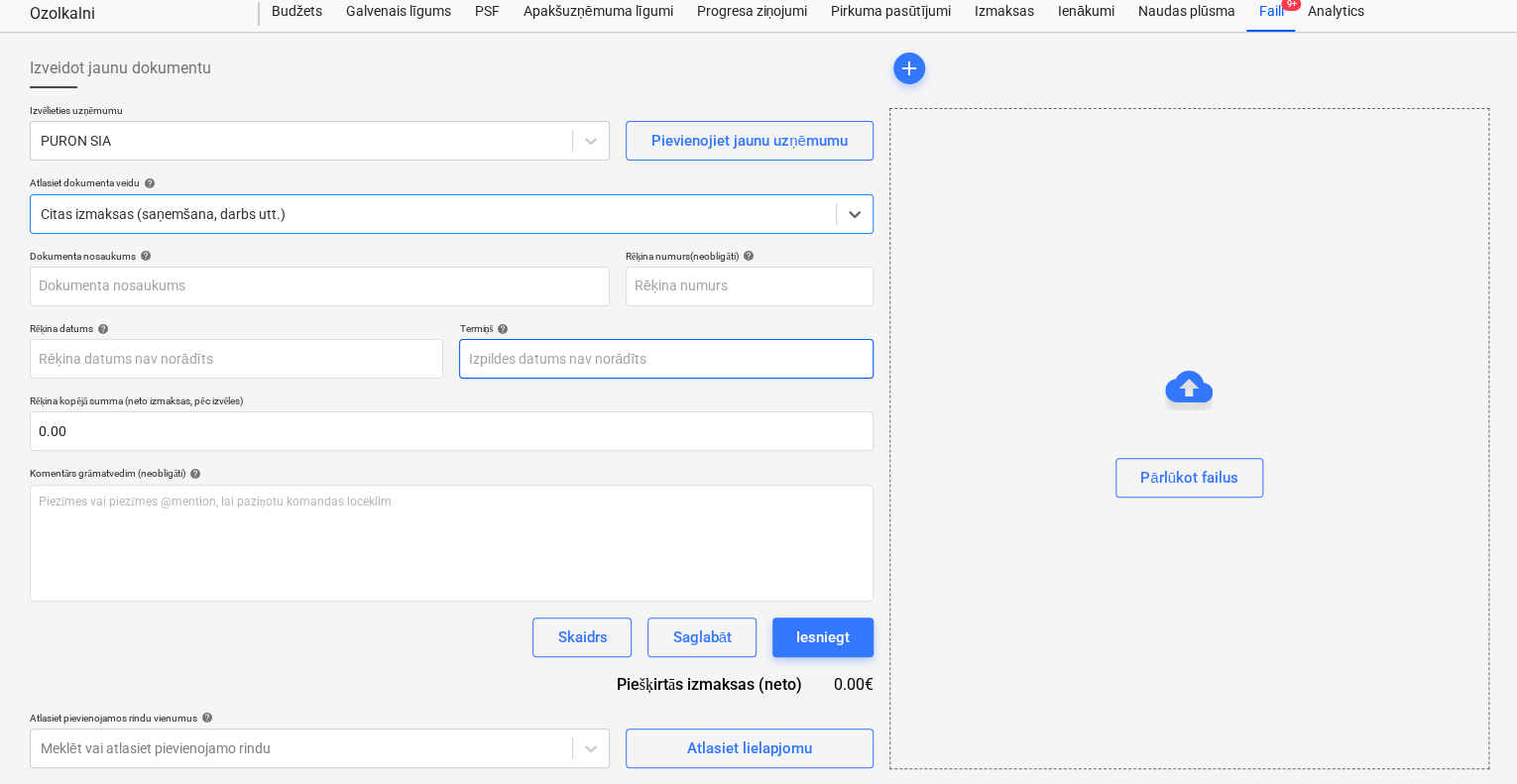 type on "1" 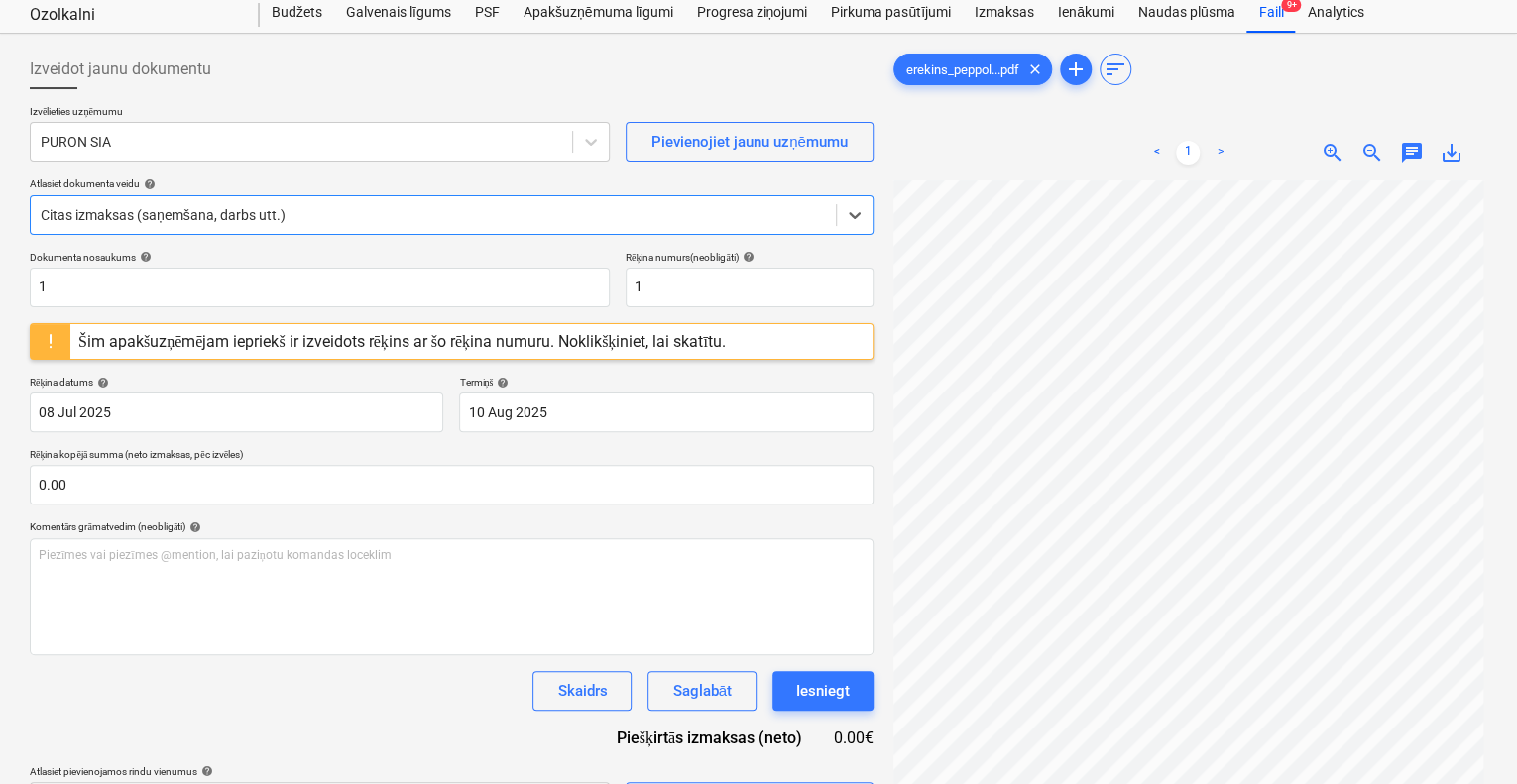 scroll, scrollTop: 58, scrollLeft: 0, axis: vertical 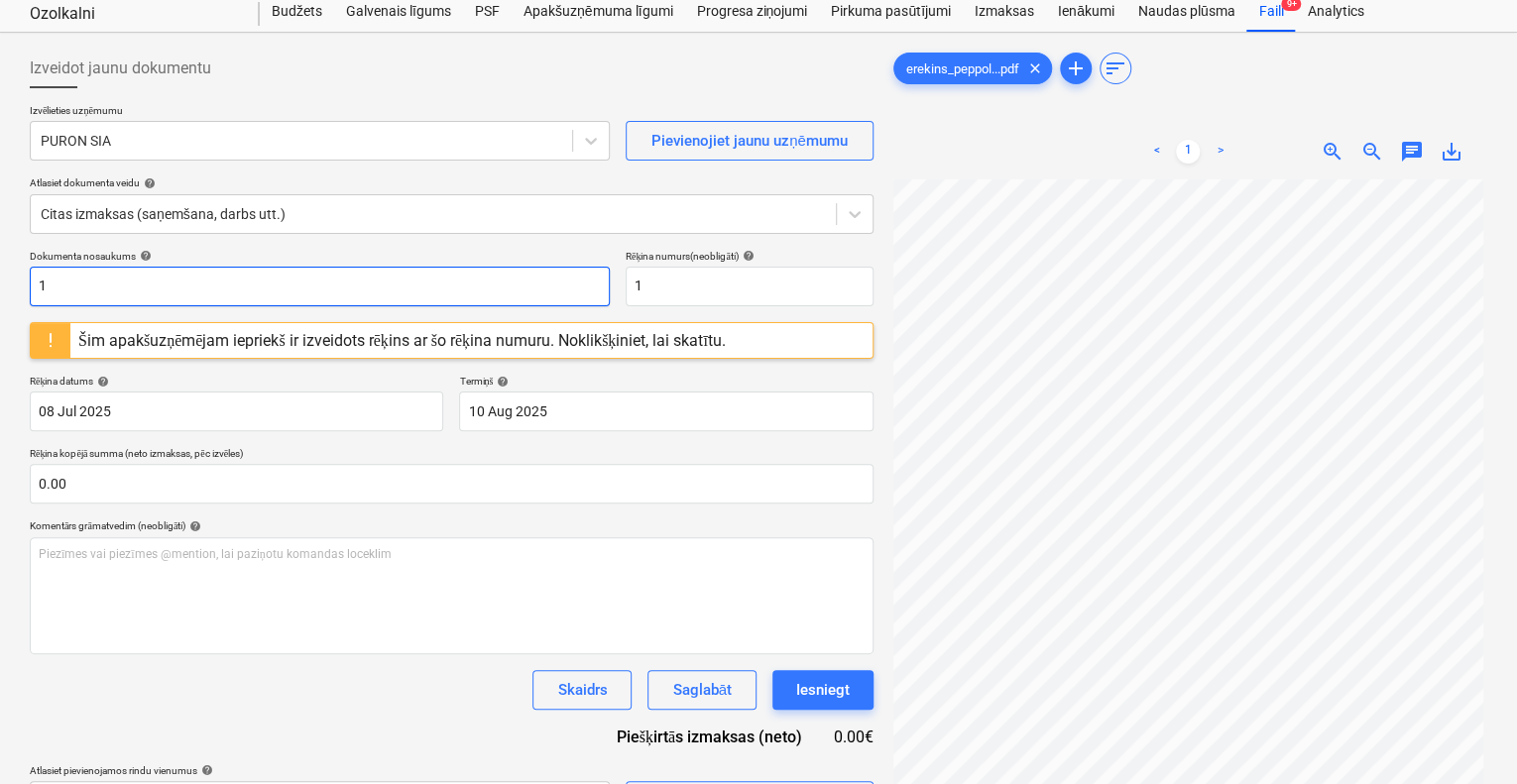 click on "1" at bounding box center [319, 286] 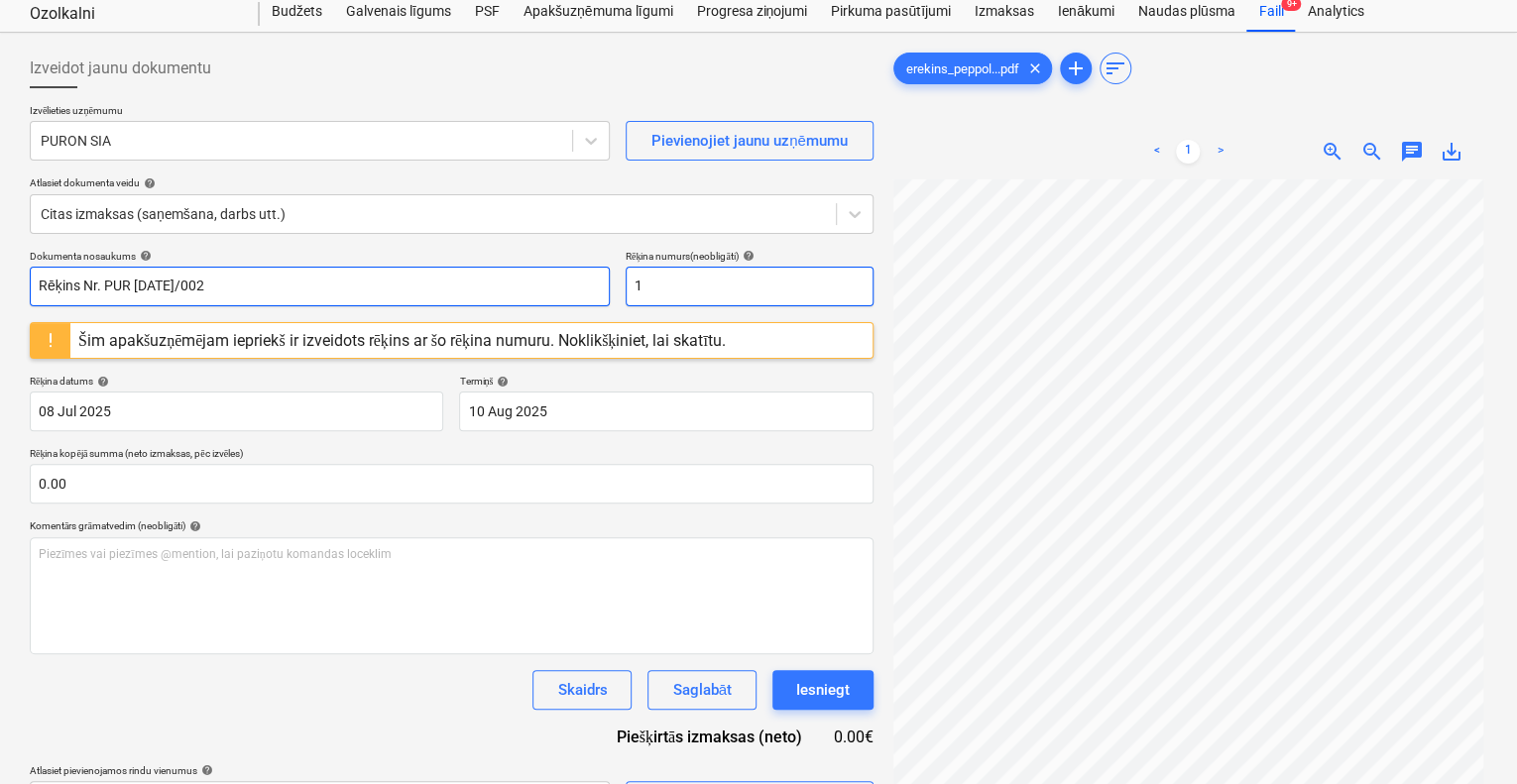 type on "Rēķins Nr. PUR [DATE]/002" 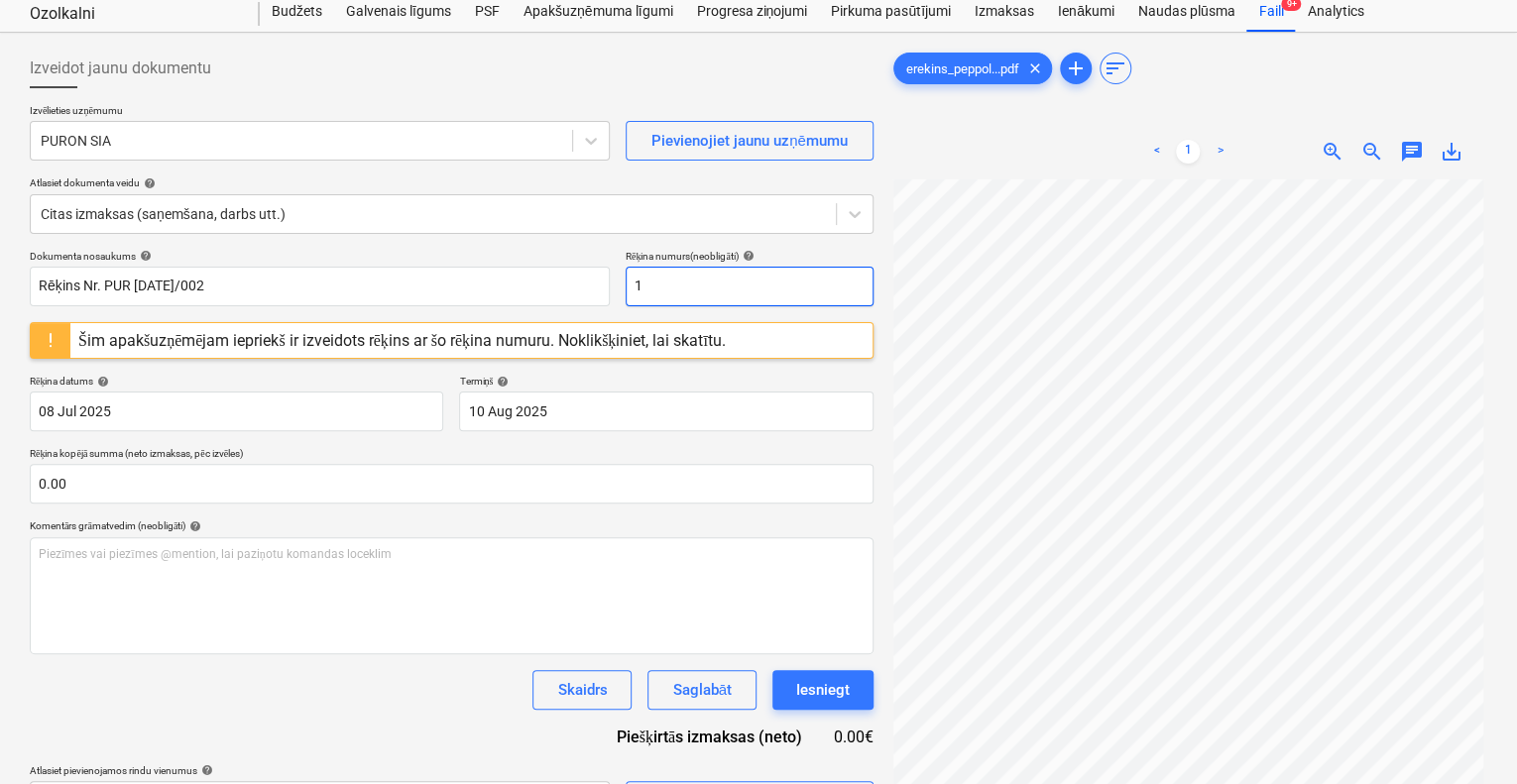 click on "1" at bounding box center [750, 286] 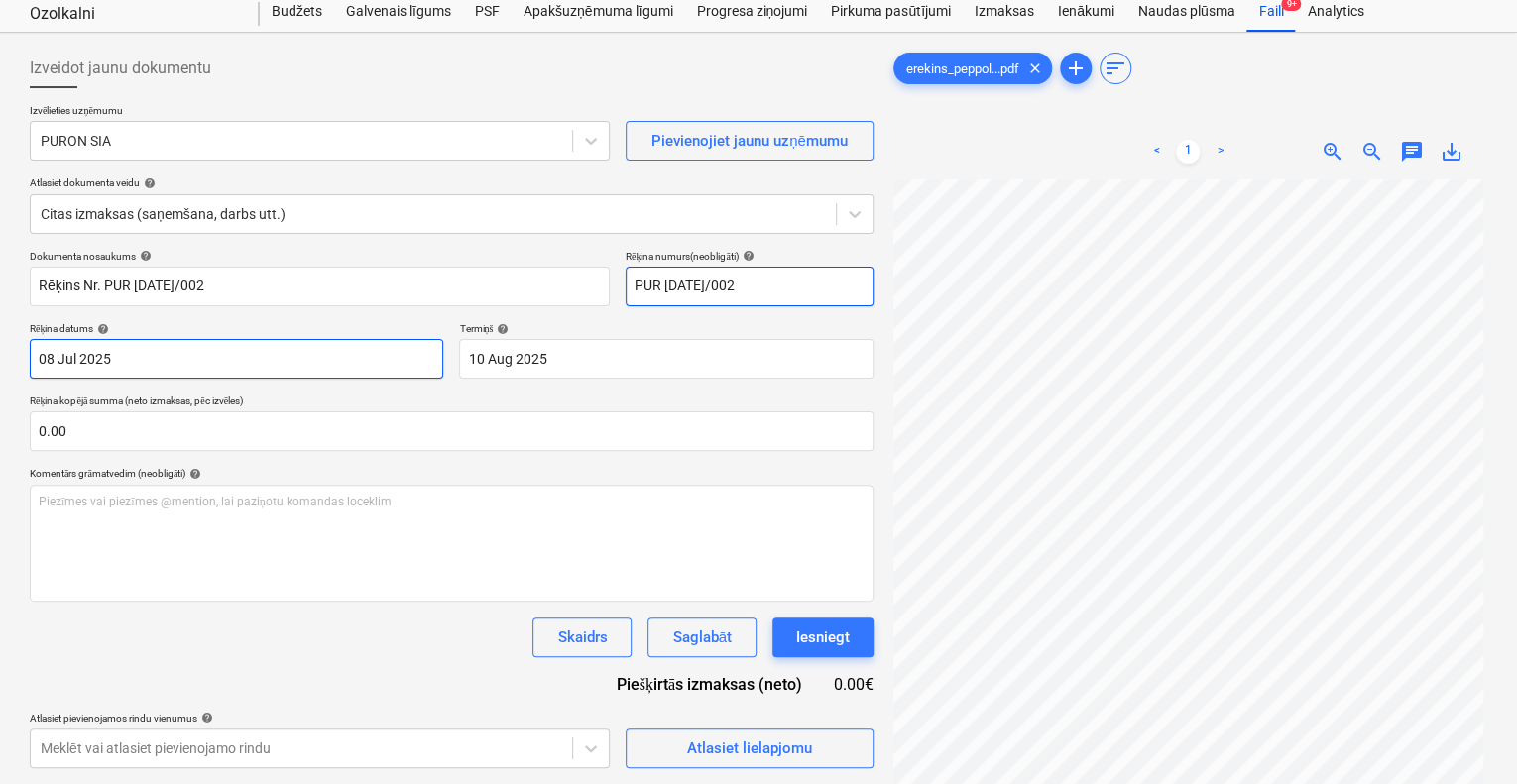 type on "PUR [DATE]/002" 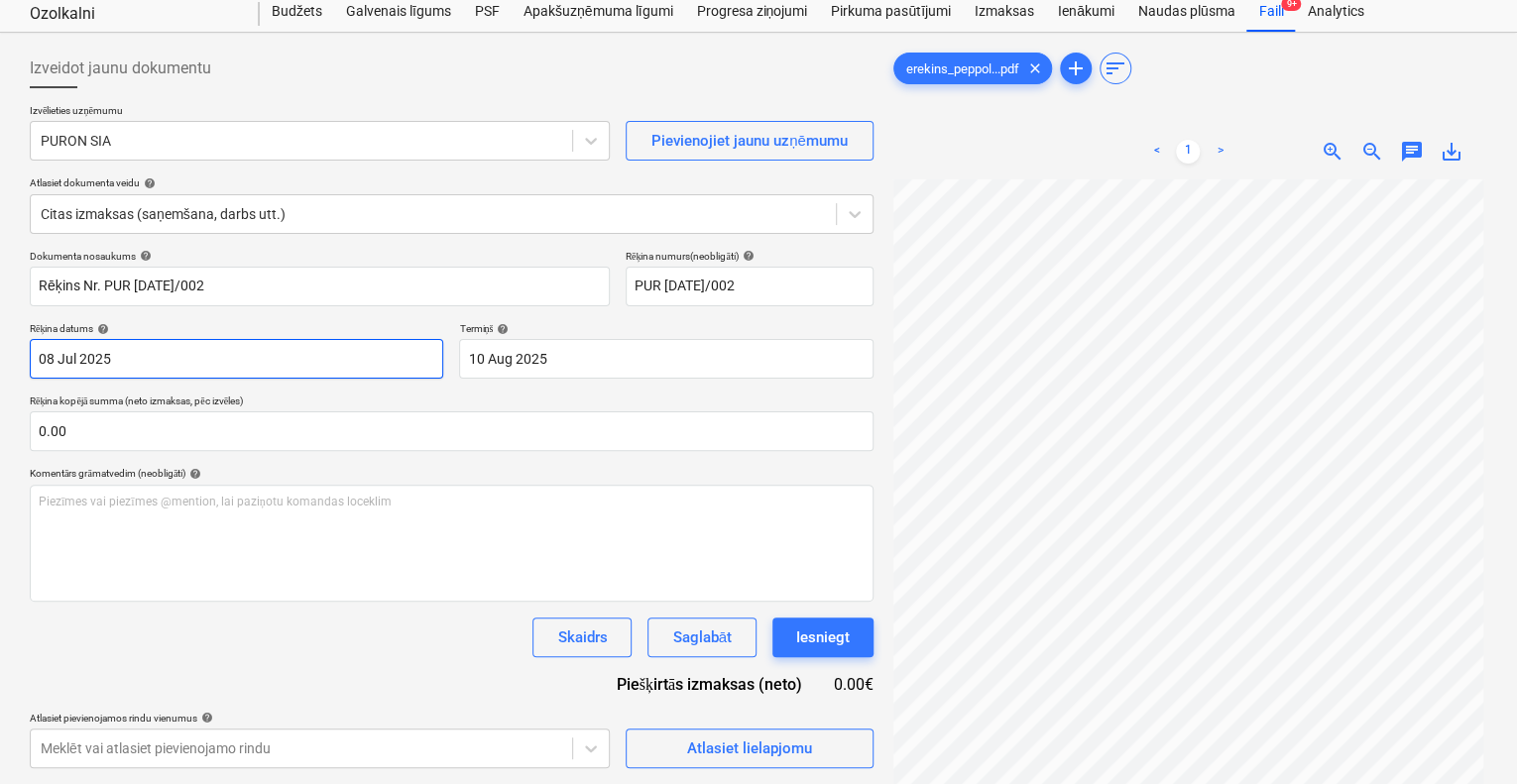 click on "Pārdošana Projekti Kontakti Iesūtne 8 format_size keyboard_arrow_down help search Meklēt notifications 0 keyboard_arrow_down [FIRST] [LAST] keyboard_arrow_down Ozolkalni Budžets Galvenais līgums PSF Apakšuzņēmuma līgumi Progresa ziņojumi Pirkuma pasūtījumi Izmaksas Ienākumi Naudas plūsma Faili 9+ Analytics Izveidot jaunu dokumentu Izvēlieties uzņēmumu PURON SIA   Pievienojiet jaunu uzņēmumu Atlasiet dokumenta veidu help Citas izmaksas (saņemšana, darbs utt.) Dokumenta nosaukums help Rēķins Nr. PUR [DATE]/002 Rēķina numurs  (neobligāti) help PUR [DATE]/002 Rēķina datums help [DATE] [DATE] Press the down arrow key to interact with the calendar and
select a date. Press the question mark key to get the keyboard shortcuts for changing dates. Termiņš help [DATE] [DATE] Press the down arrow key to interact with the calendar and
select a date. Press the question mark key to get the keyboard shortcuts for changing dates. 0.00 help ﻿ Skaidrs Saglabāt" at bounding box center [758, 333] 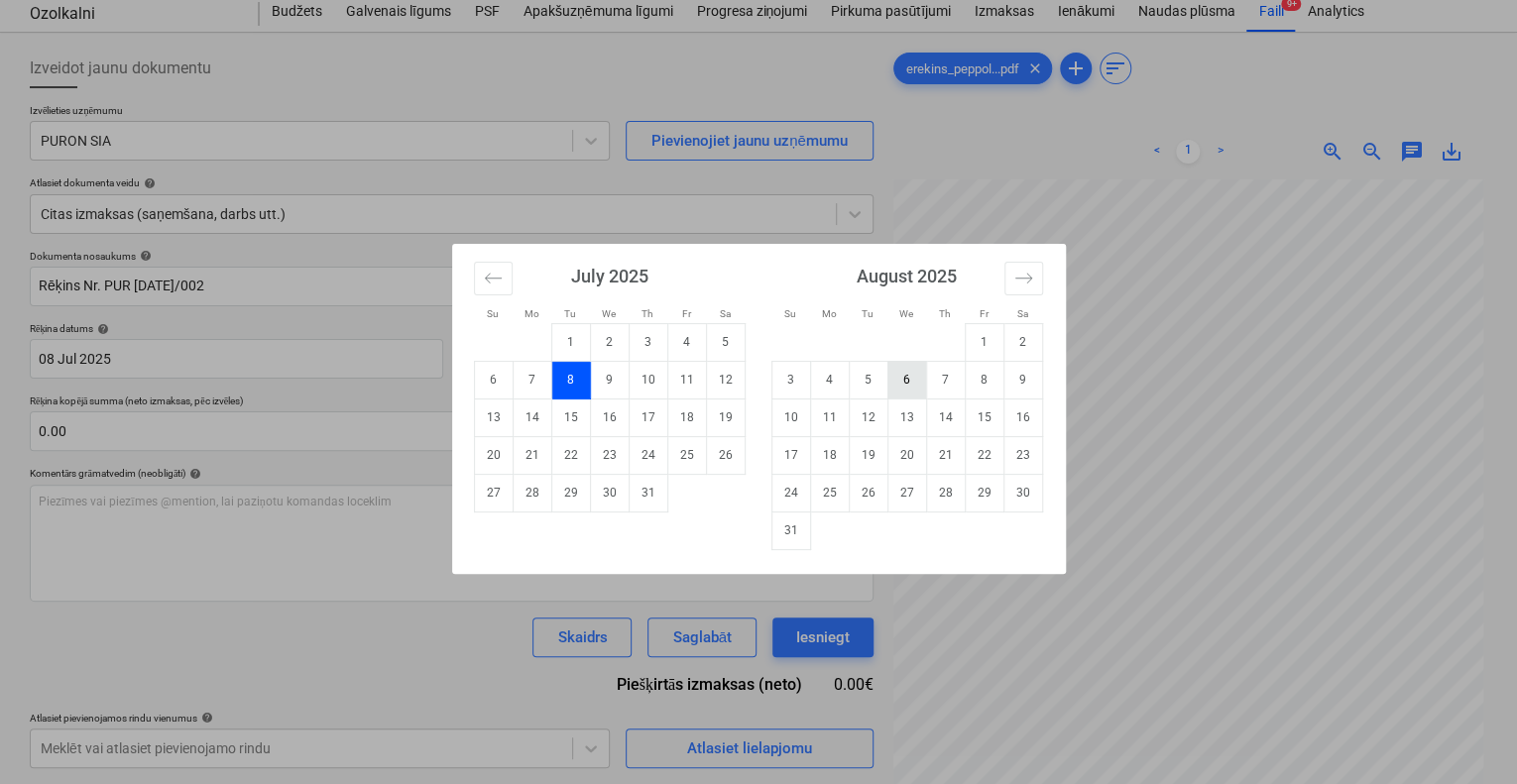 click on "6" at bounding box center [906, 380] 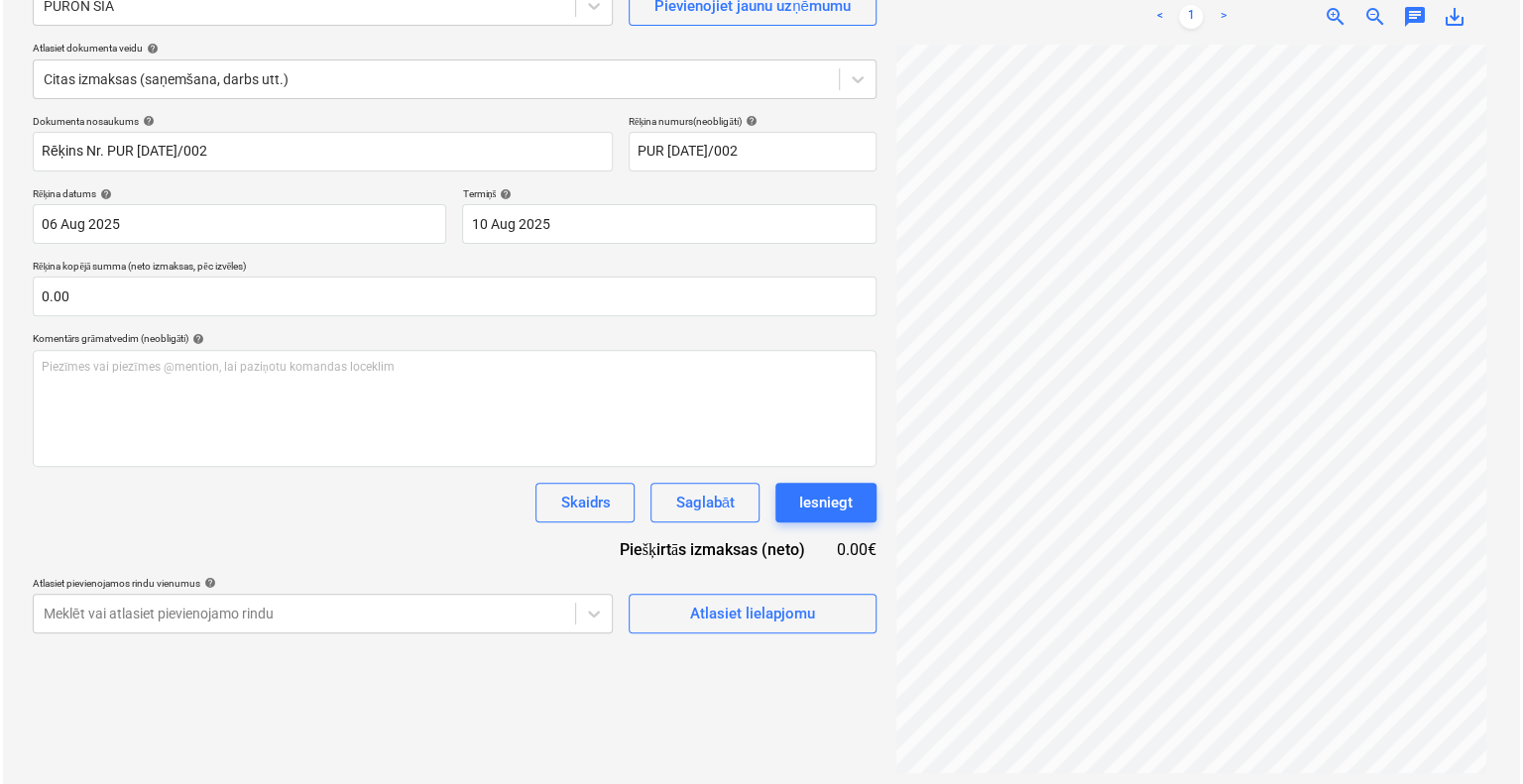 scroll, scrollTop: 198, scrollLeft: 0, axis: vertical 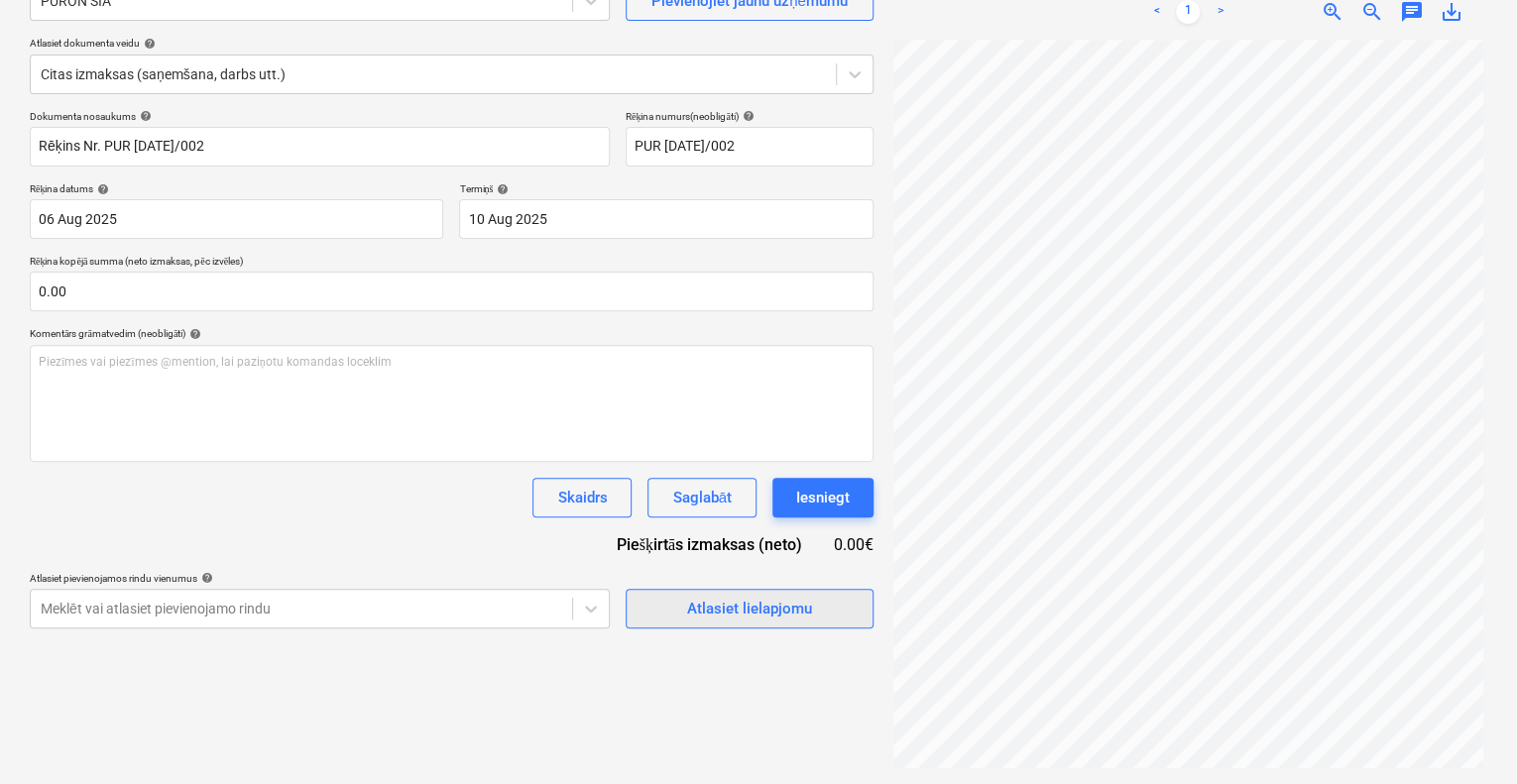 click on "Atlasiet lielapjomu" at bounding box center (750, 609) 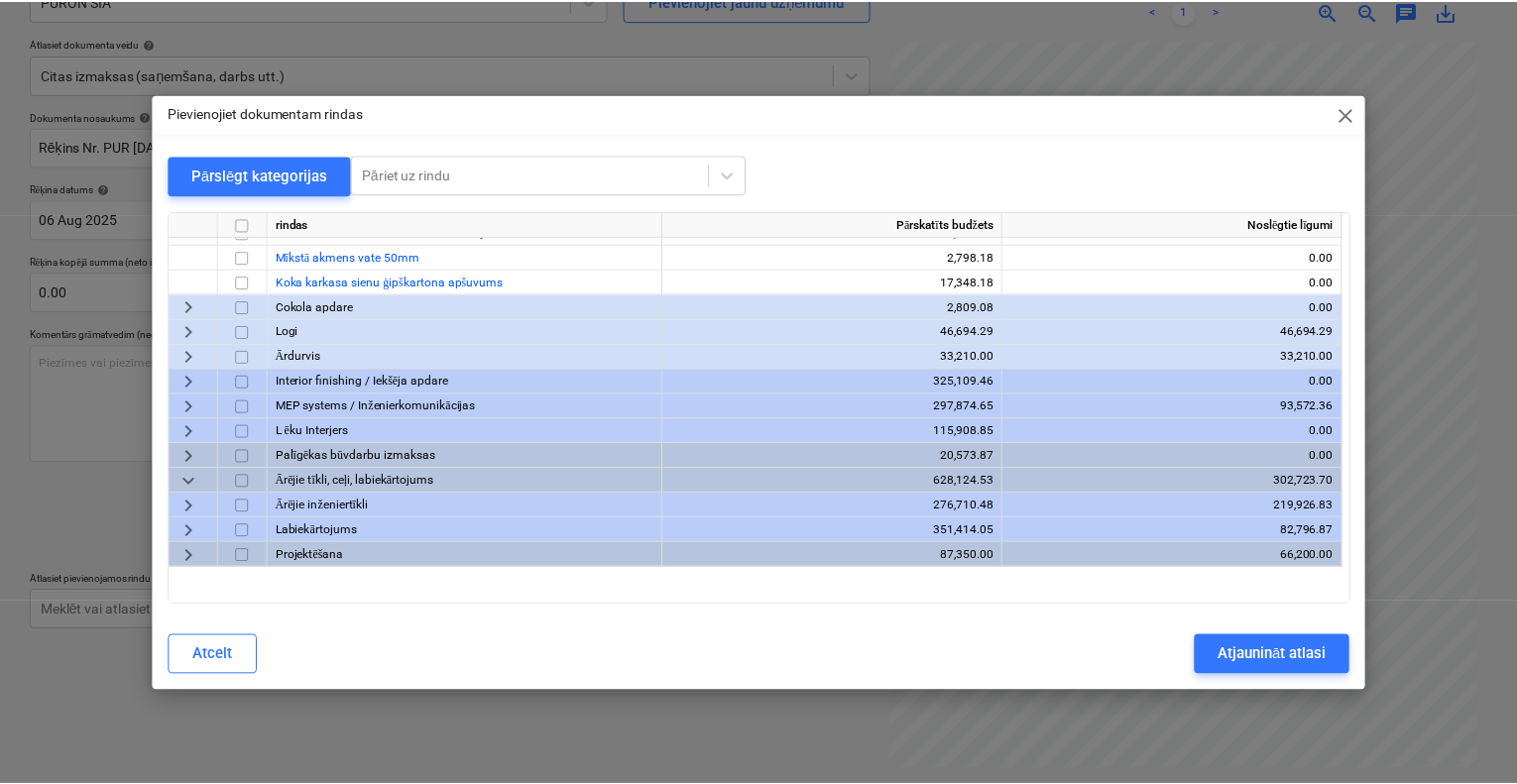 scroll, scrollTop: 3102, scrollLeft: 0, axis: vertical 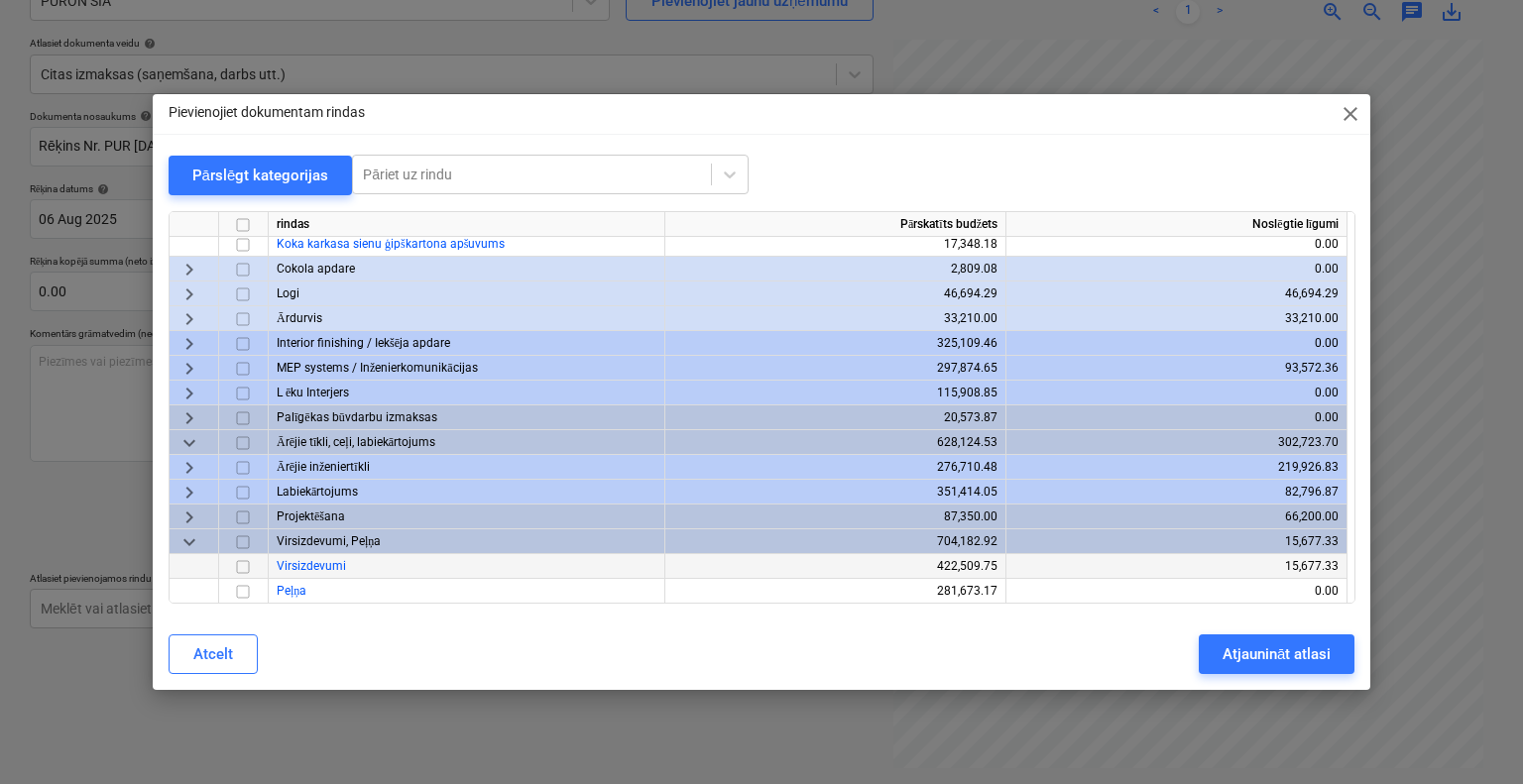 click at bounding box center (244, 566) 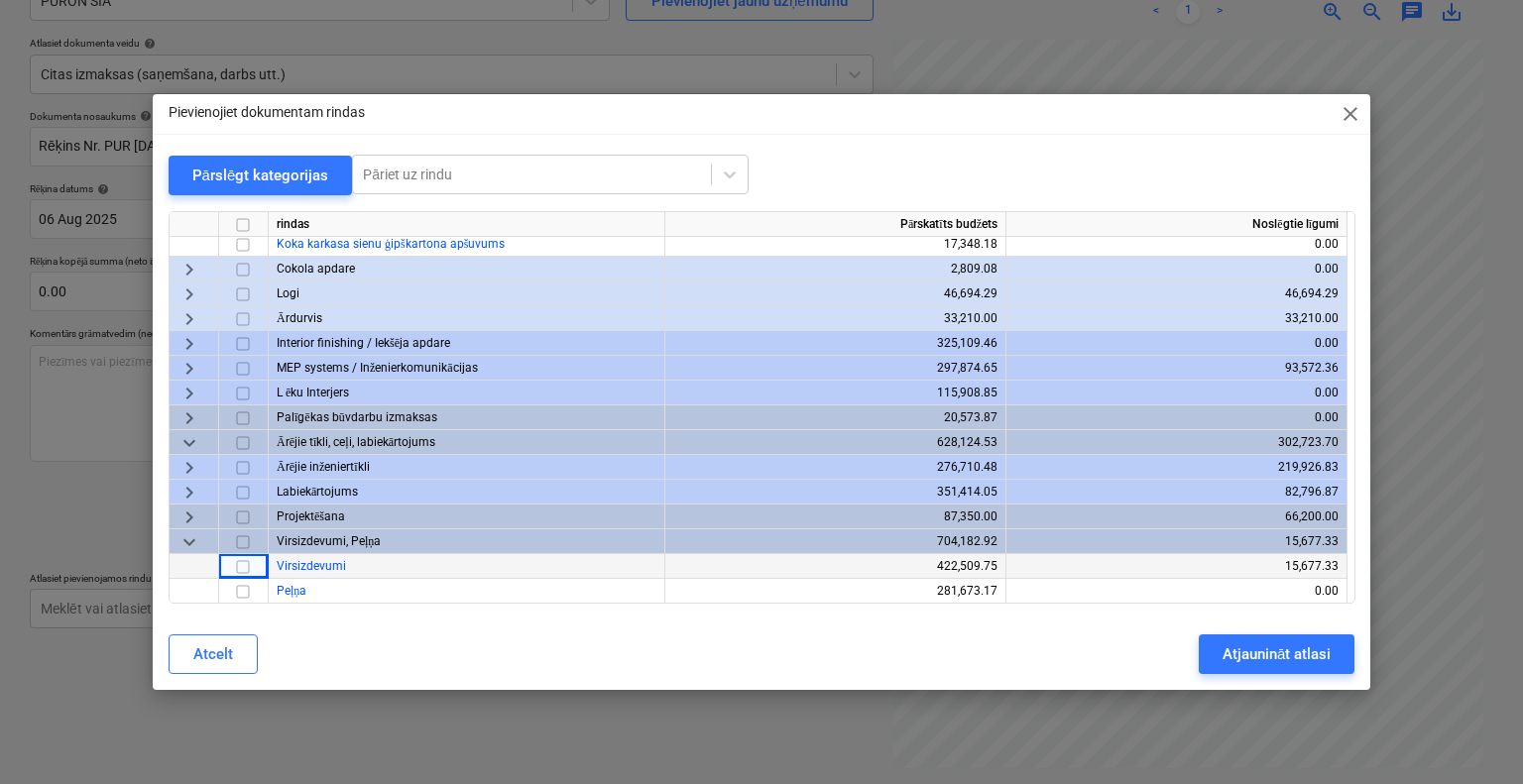 click at bounding box center (243, 566) 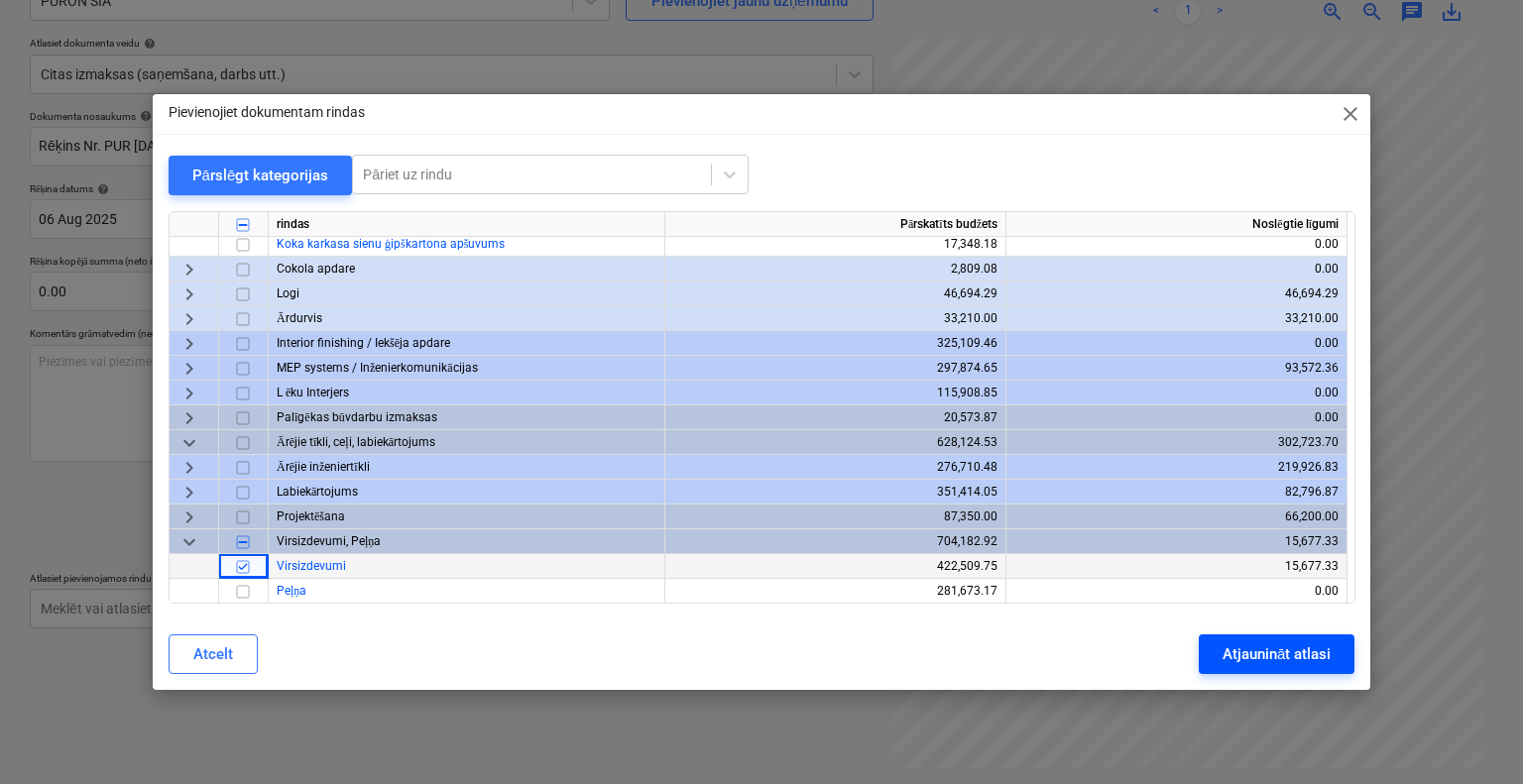 click on "Atjaunināt atlasi" at bounding box center [1276, 654] 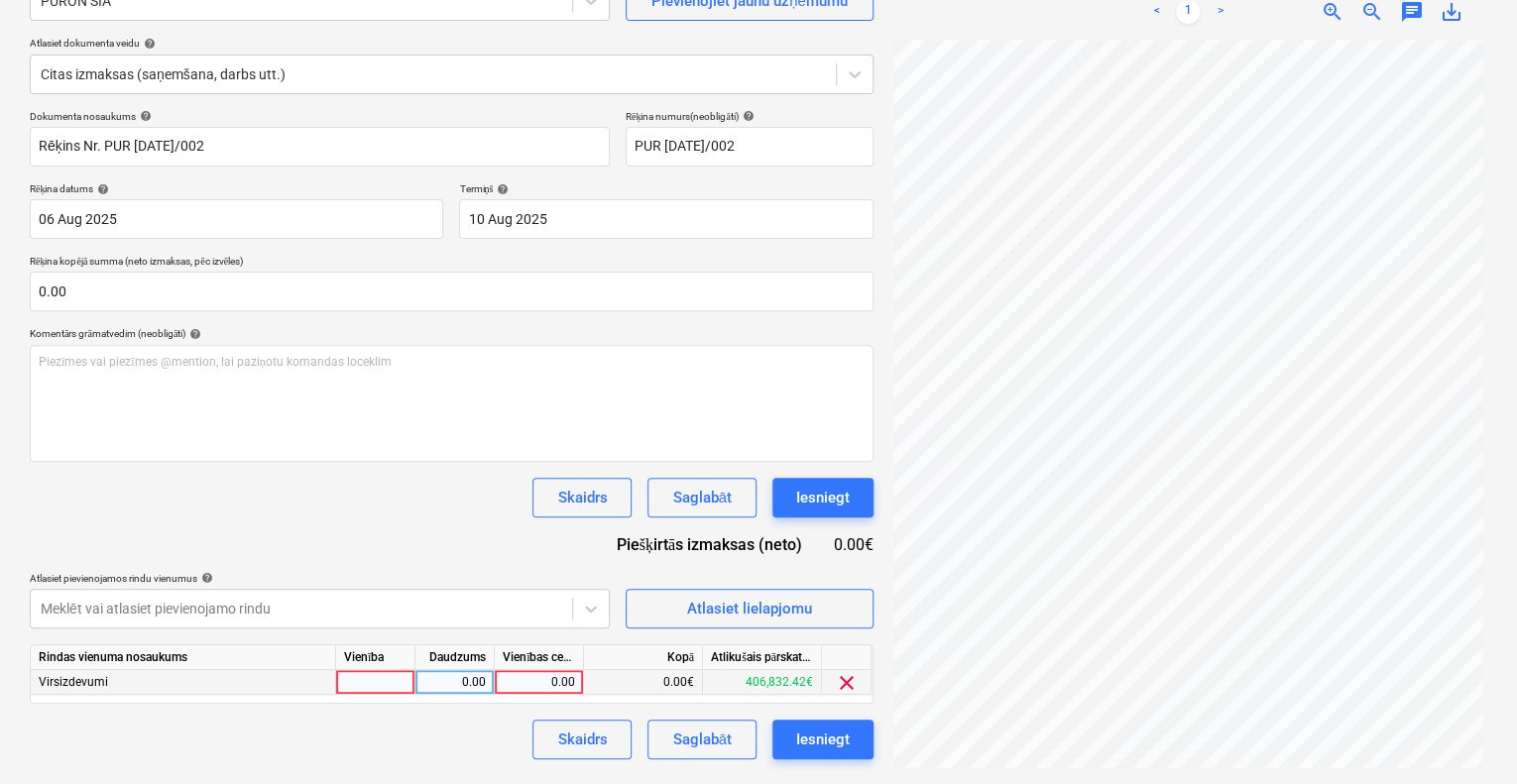 click on "0.00" at bounding box center [538, 682] 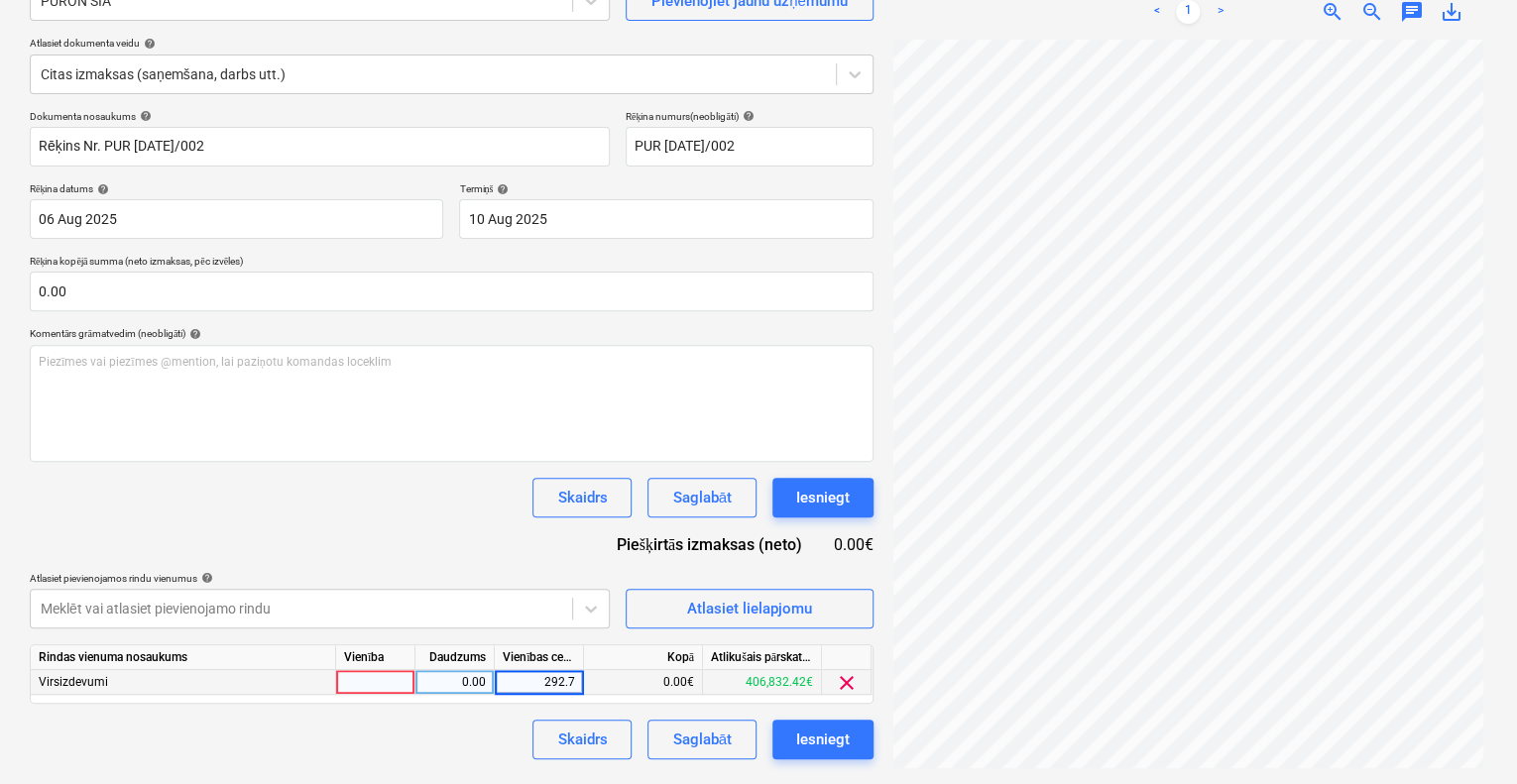 type on "292.74" 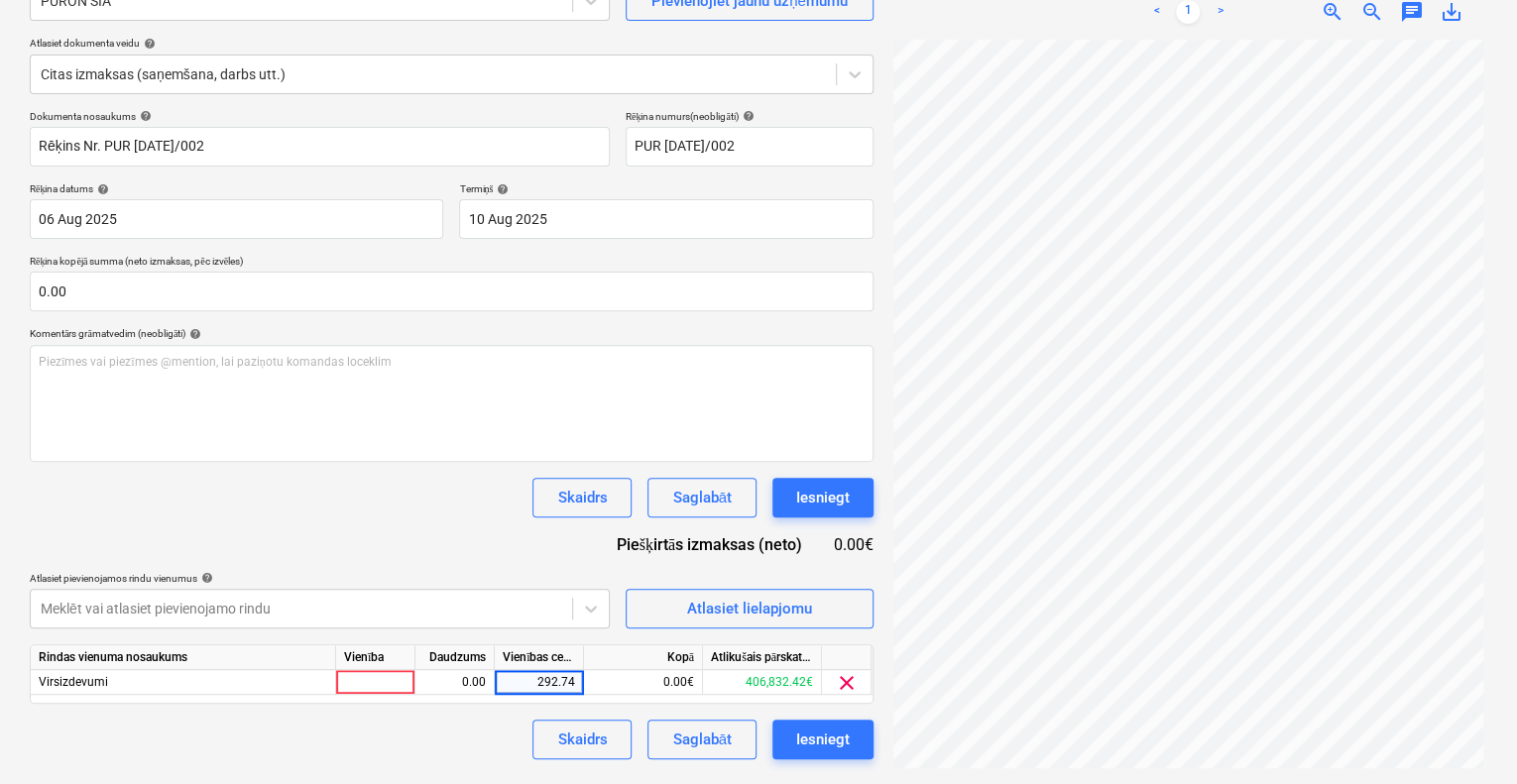 click on "Skaidrs Saglabāt Iesniegt" at bounding box center [451, 739] 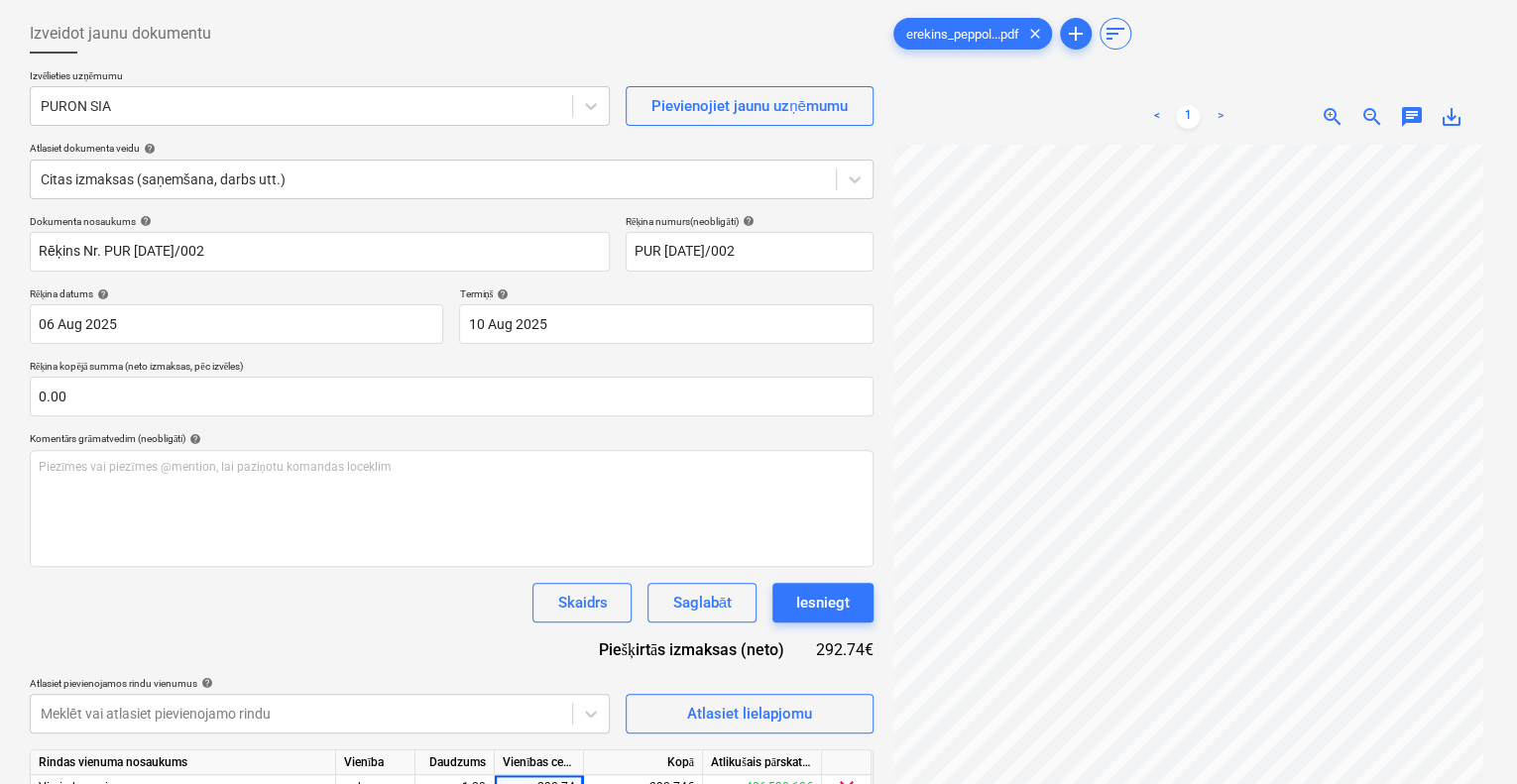 scroll, scrollTop: 198, scrollLeft: 0, axis: vertical 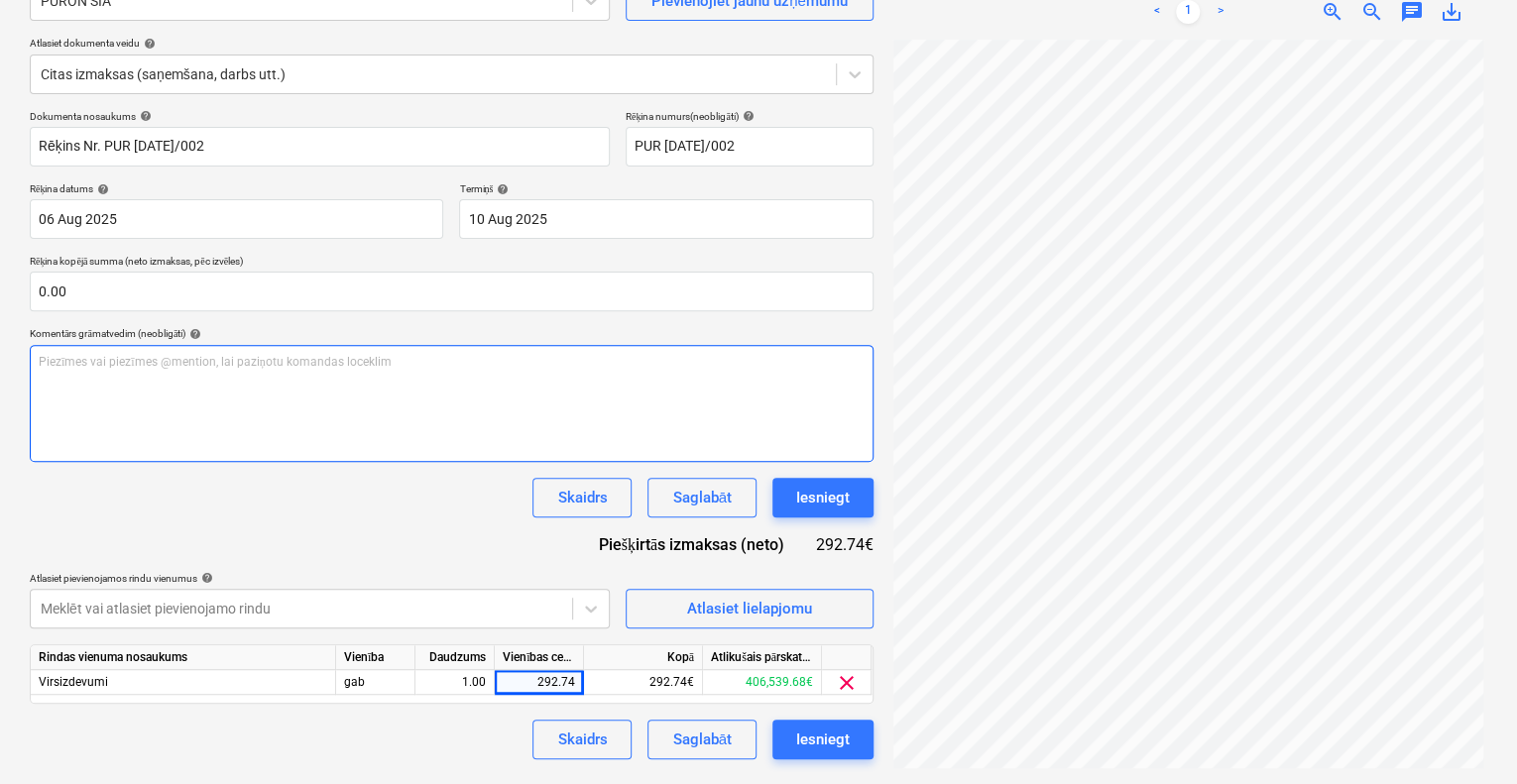 click on "Piezīmes vai piezīmes @mention, lai paziņotu komandas loceklim ﻿" at bounding box center [451, 362] 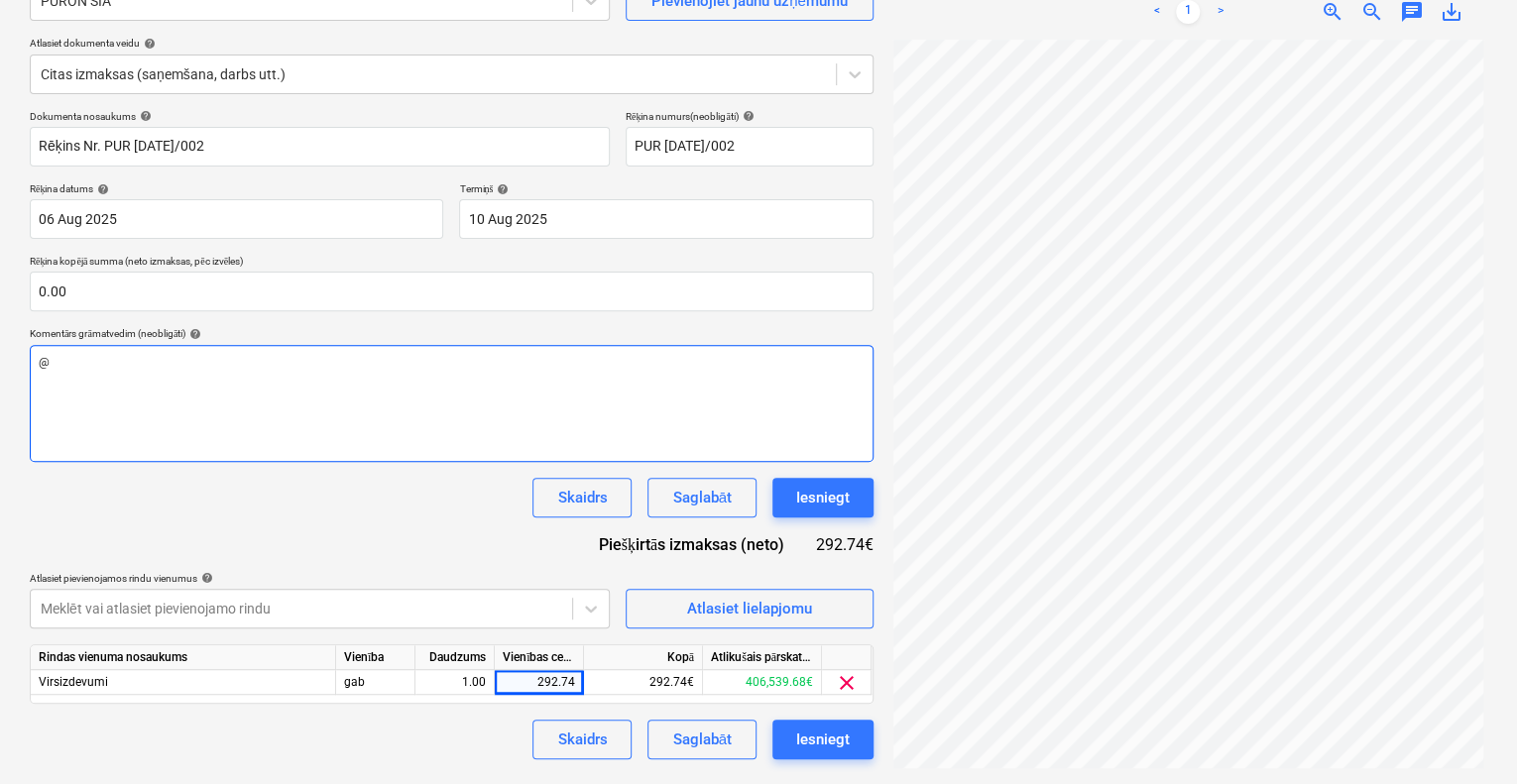 type 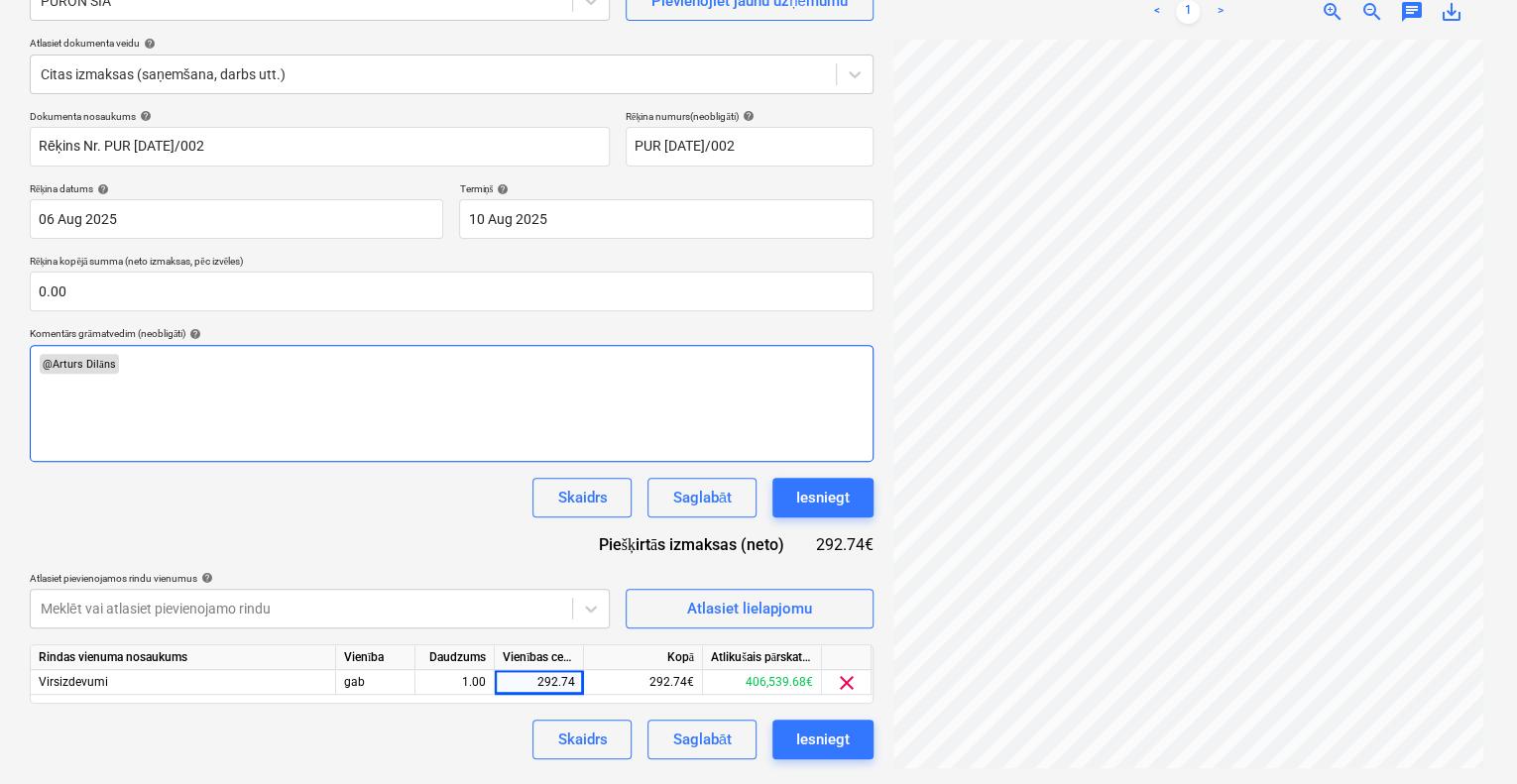 click on "﻿ @ [NAME] ﻿ ﻿" at bounding box center (451, 364) 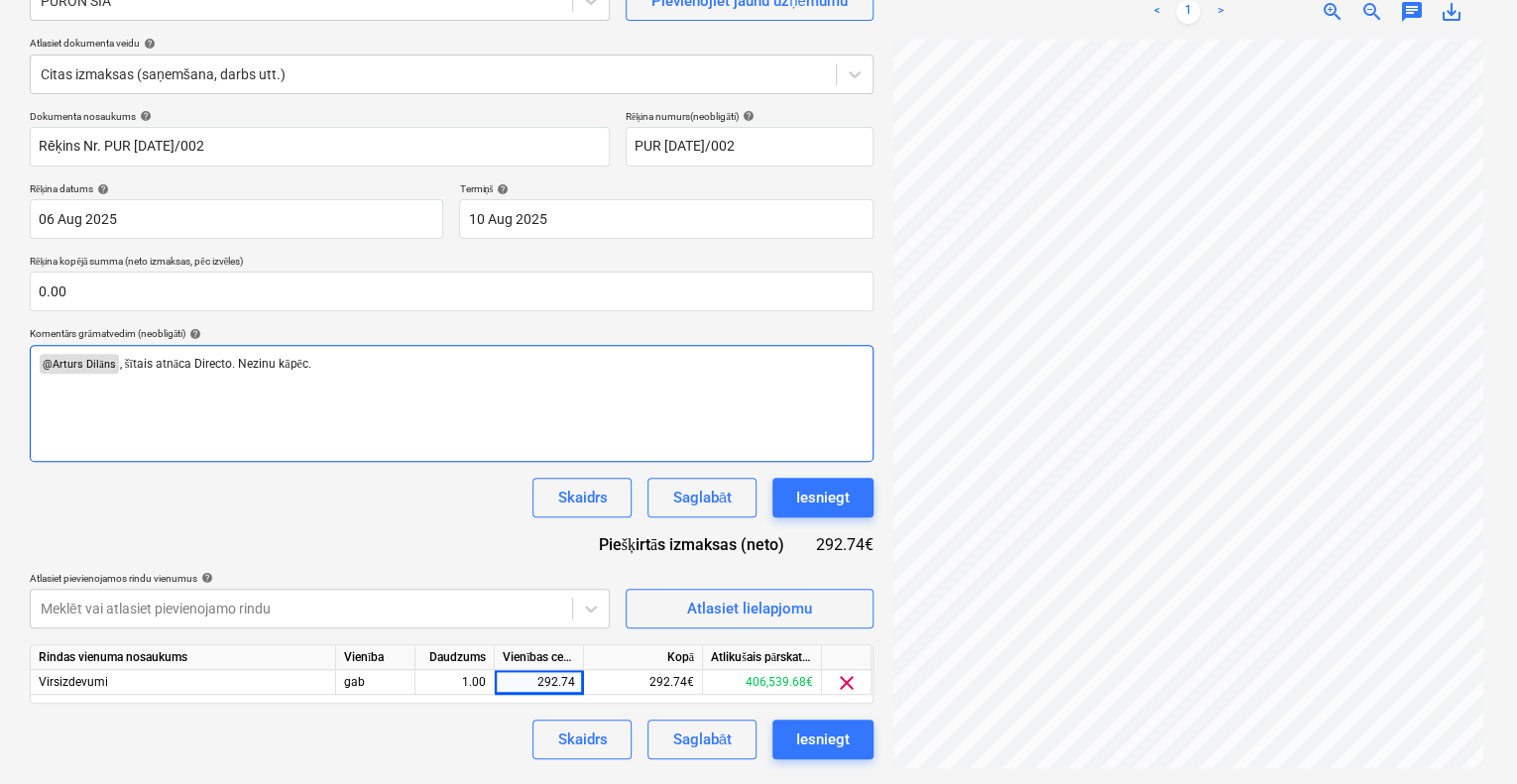 click on ", šītais atnāca Directo. Nezinu kāpēc." at bounding box center [215, 364] 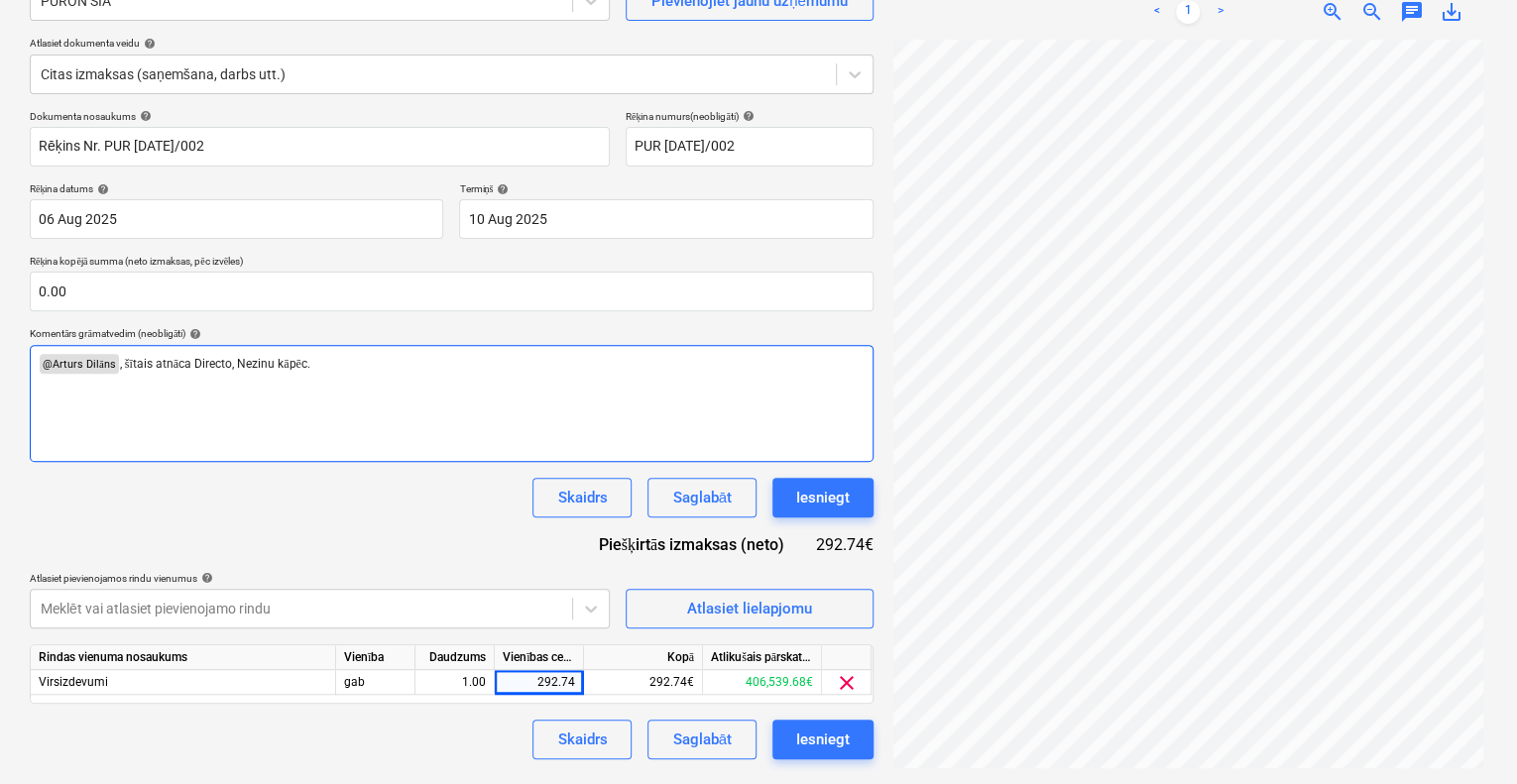 click on ", šītais atnāca Directo, Nezinu kāpēc." at bounding box center (215, 364) 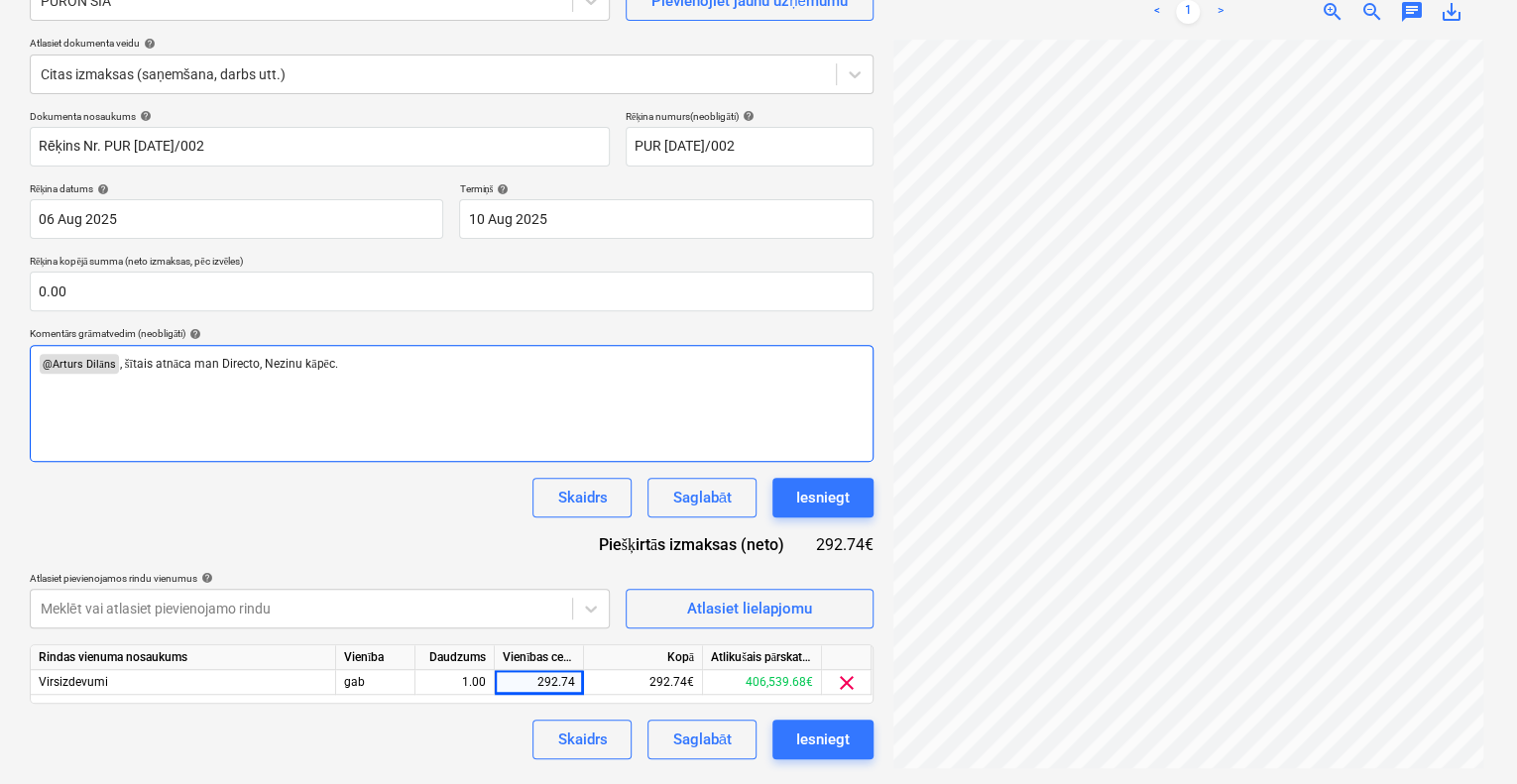 click on ", šītais atnāca man Directo, Nezinu kāpēc." at bounding box center [229, 364] 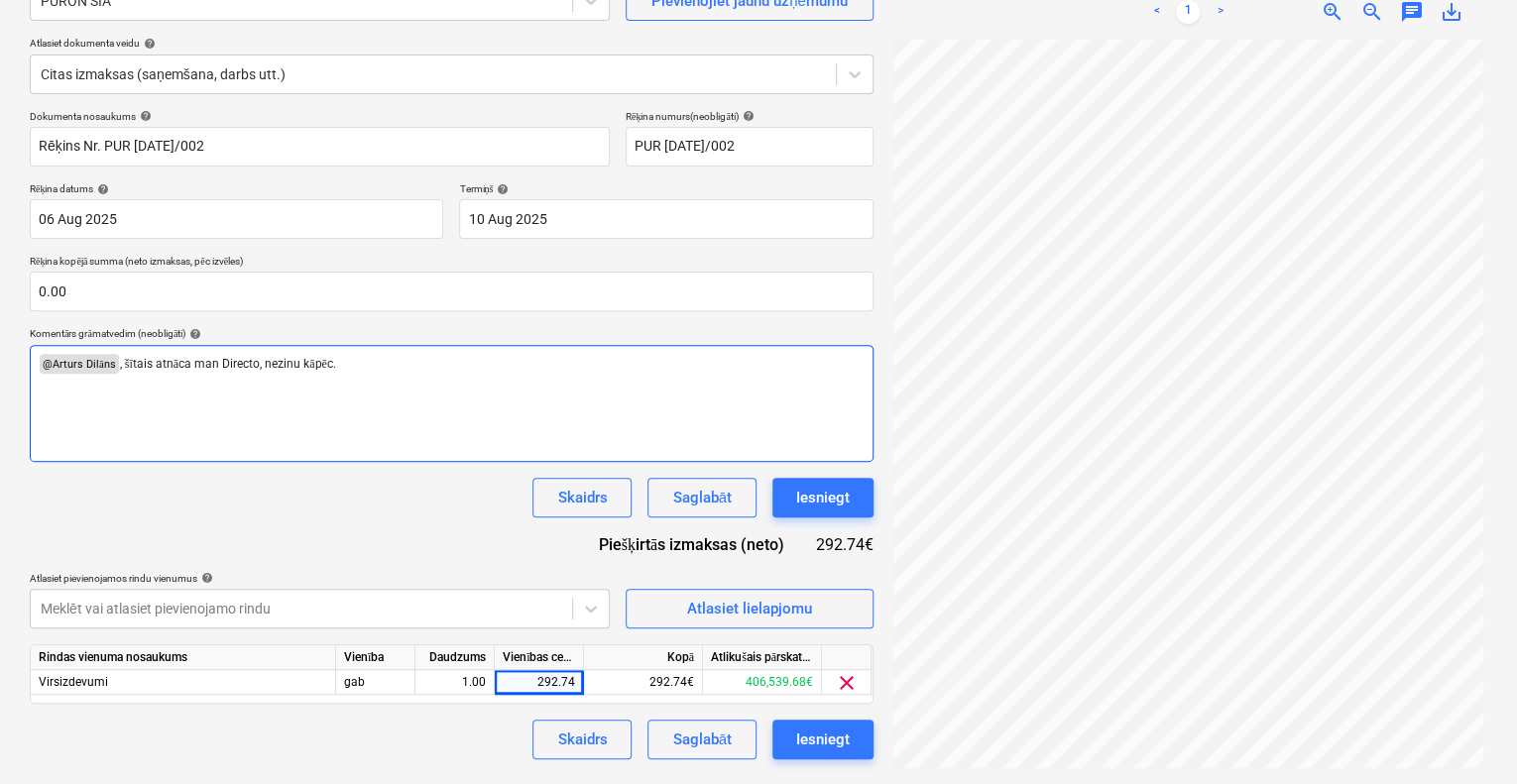 click on "﻿ @ [NAME] ﻿ , šītais atnāca man Directo, nezinu kāpēc." at bounding box center (451, 364) 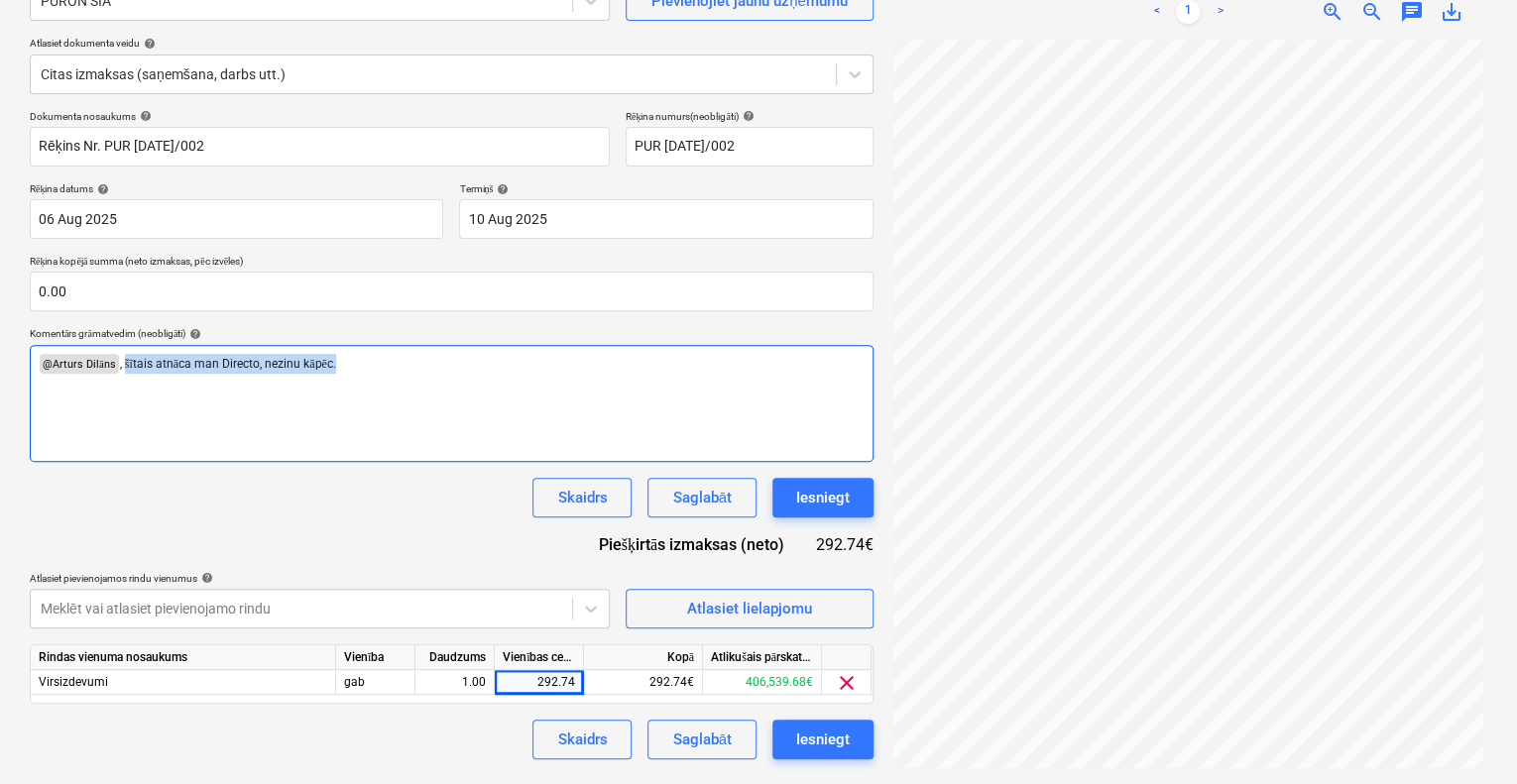 drag, startPoint x: 394, startPoint y: 366, endPoint x: 123, endPoint y: 379, distance: 271.31163 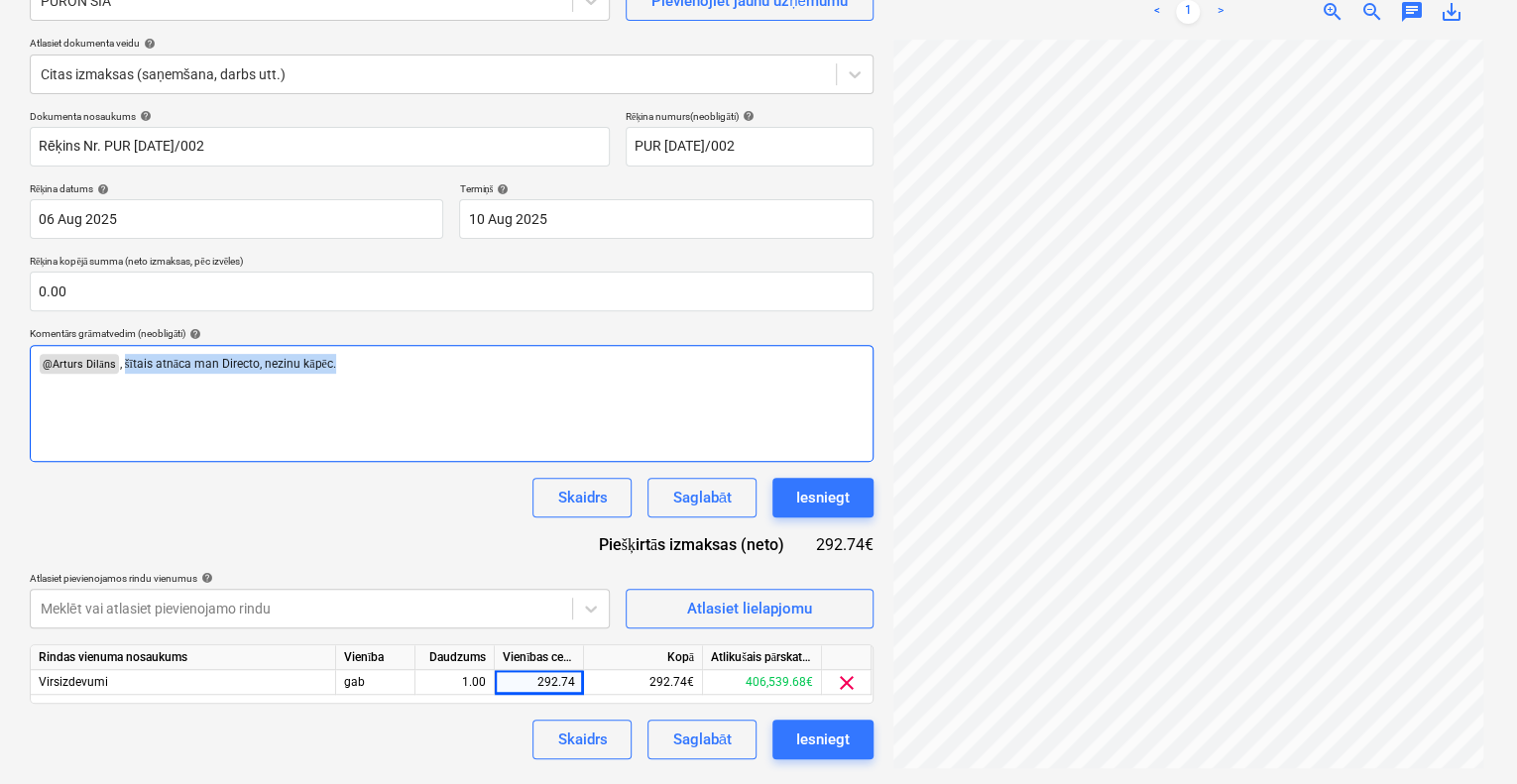 click on "﻿ @ [NAME] ﻿ , šītais atnāca man Directo, nezinu kāpēc." at bounding box center (451, 403) 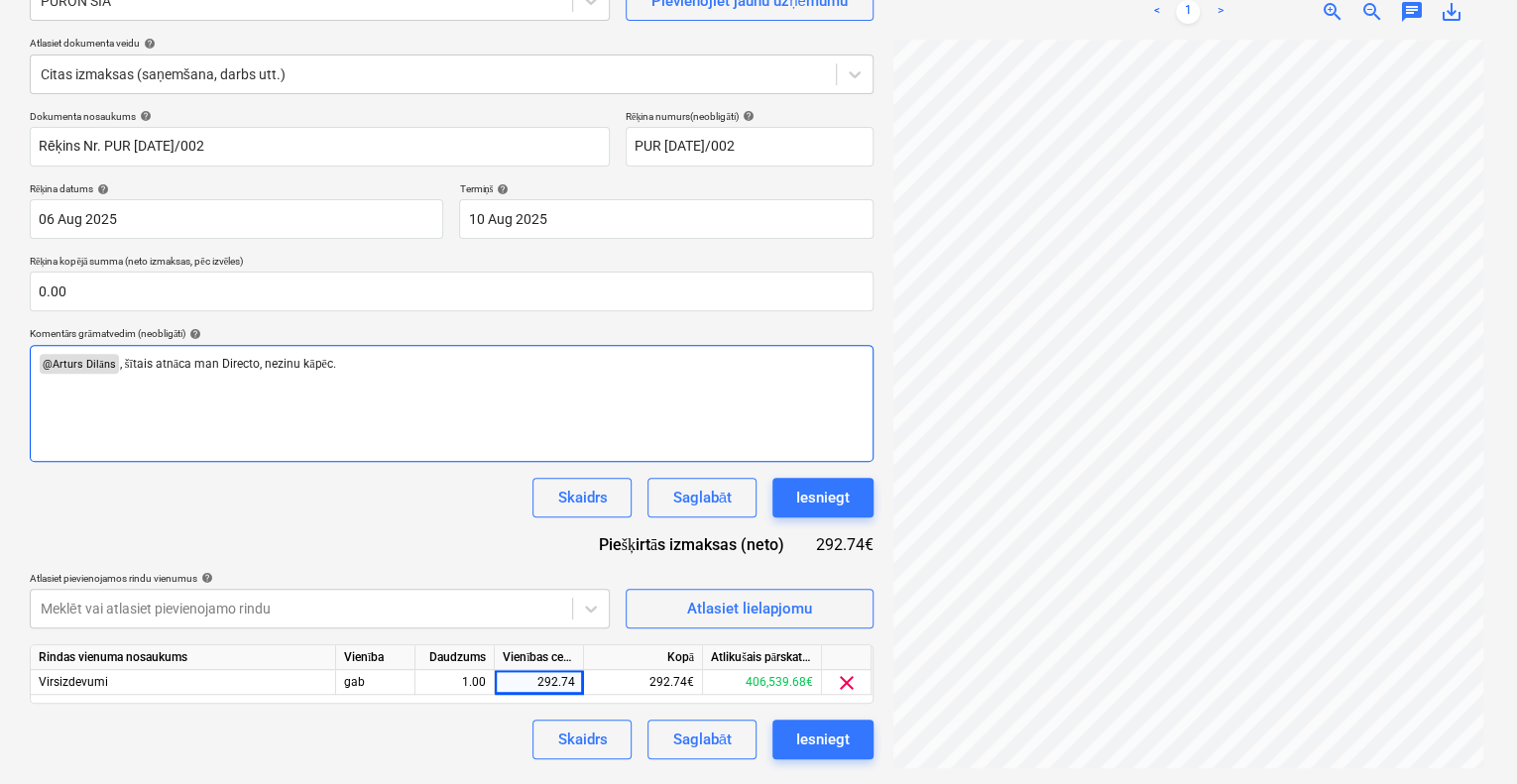 click on ", šītais atnāca man Directo, nezinu kāpēc." at bounding box center [228, 364] 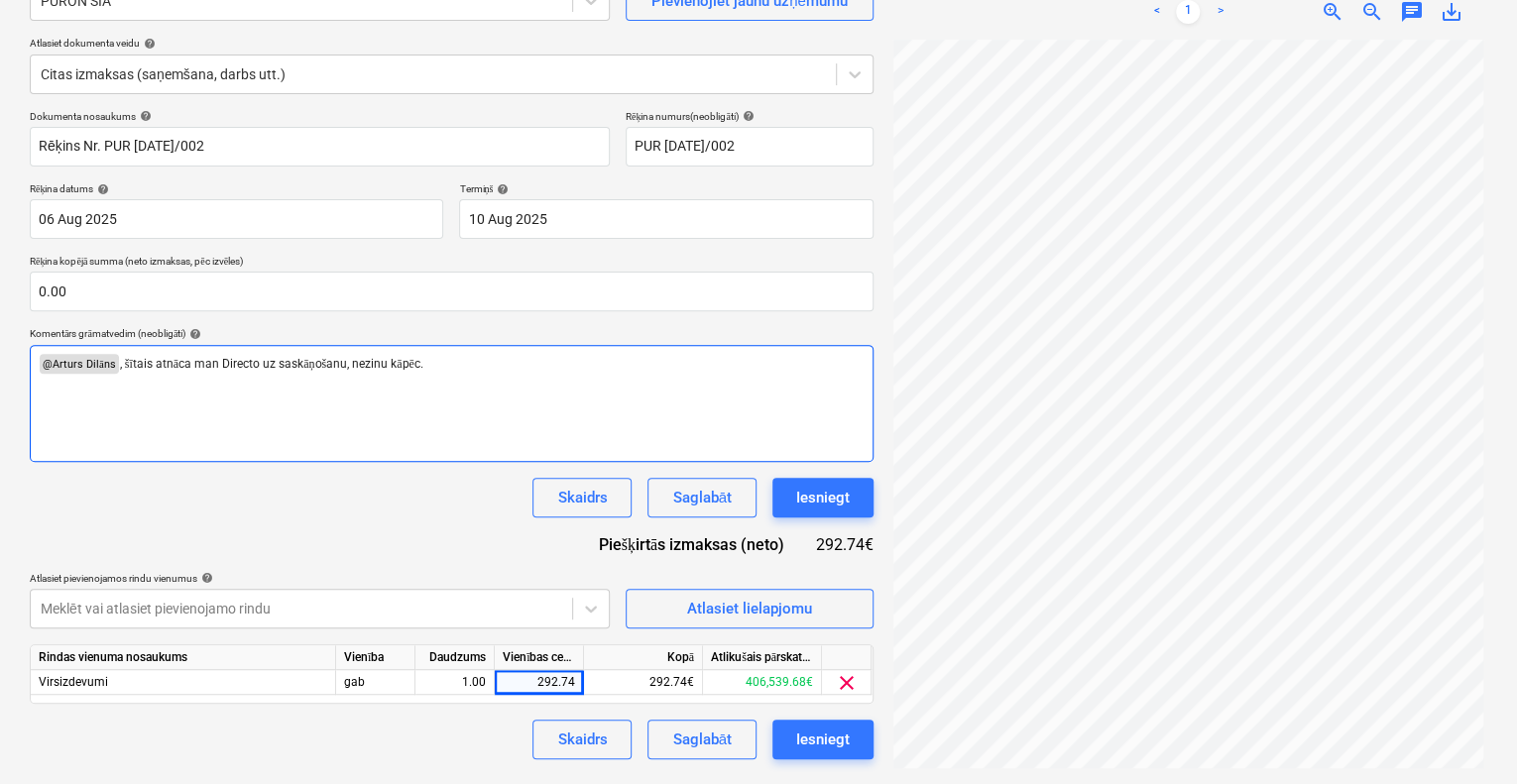 click on "﻿ @ [NAME] ﻿ , šītais atnāca man Directo uz saskaņošanu, nezinu kāpēc." at bounding box center [451, 364] 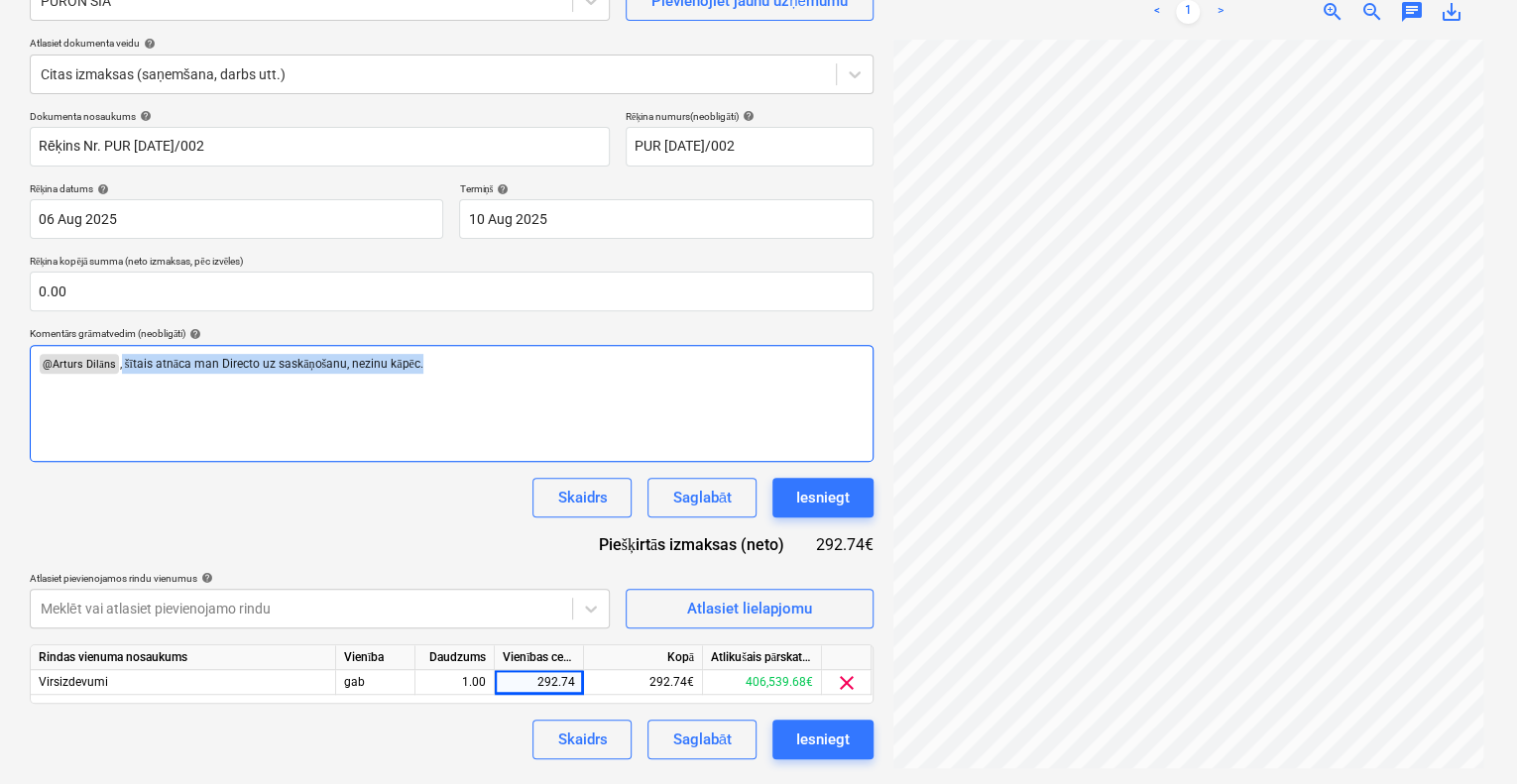 drag, startPoint x: 456, startPoint y: 367, endPoint x: 120, endPoint y: 369, distance: 336.006 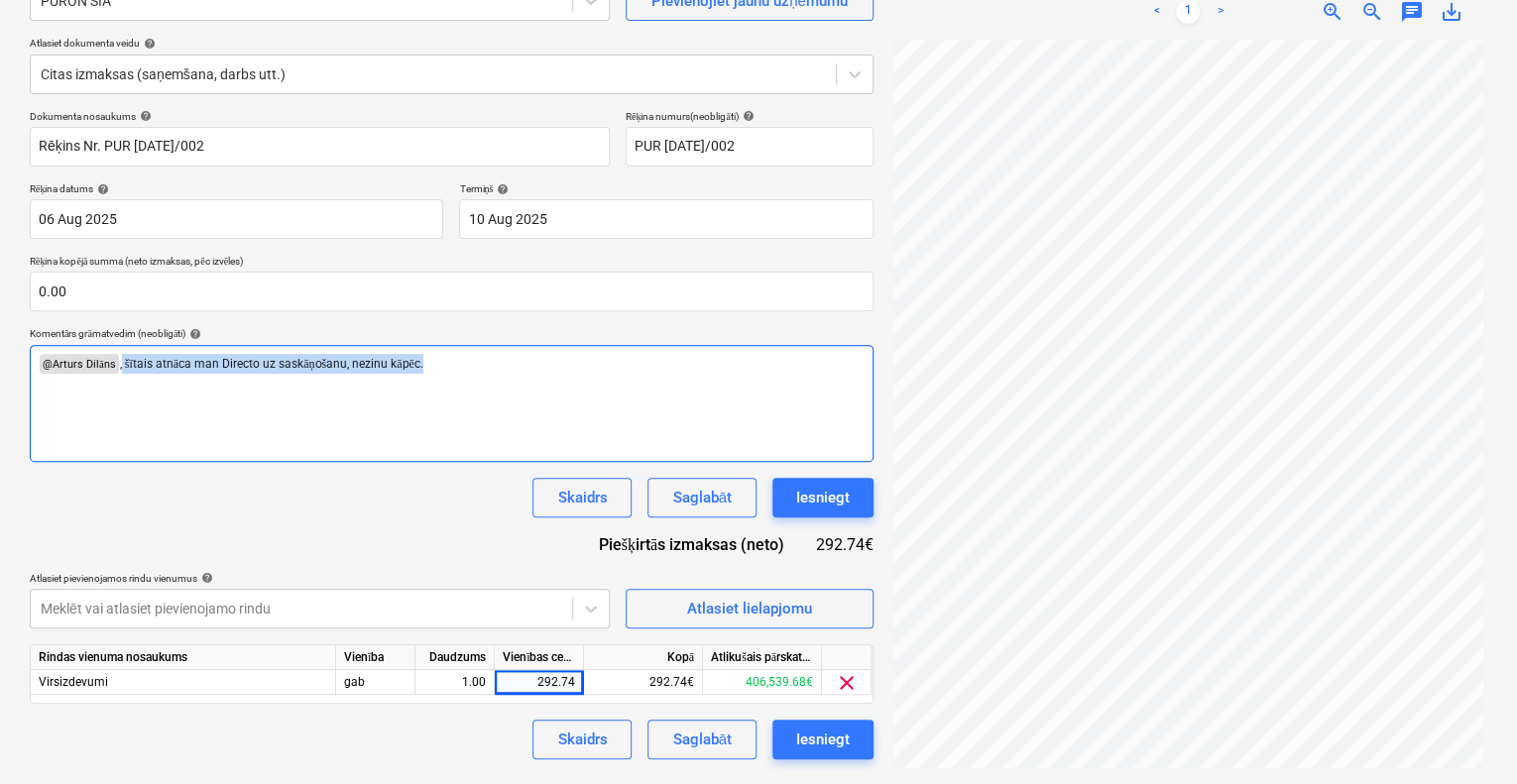 click on "﻿ @ [NAME] ﻿ , šītais atnāca man Directo uz saskaņošanu, nezinu kāpēc." at bounding box center [451, 364] 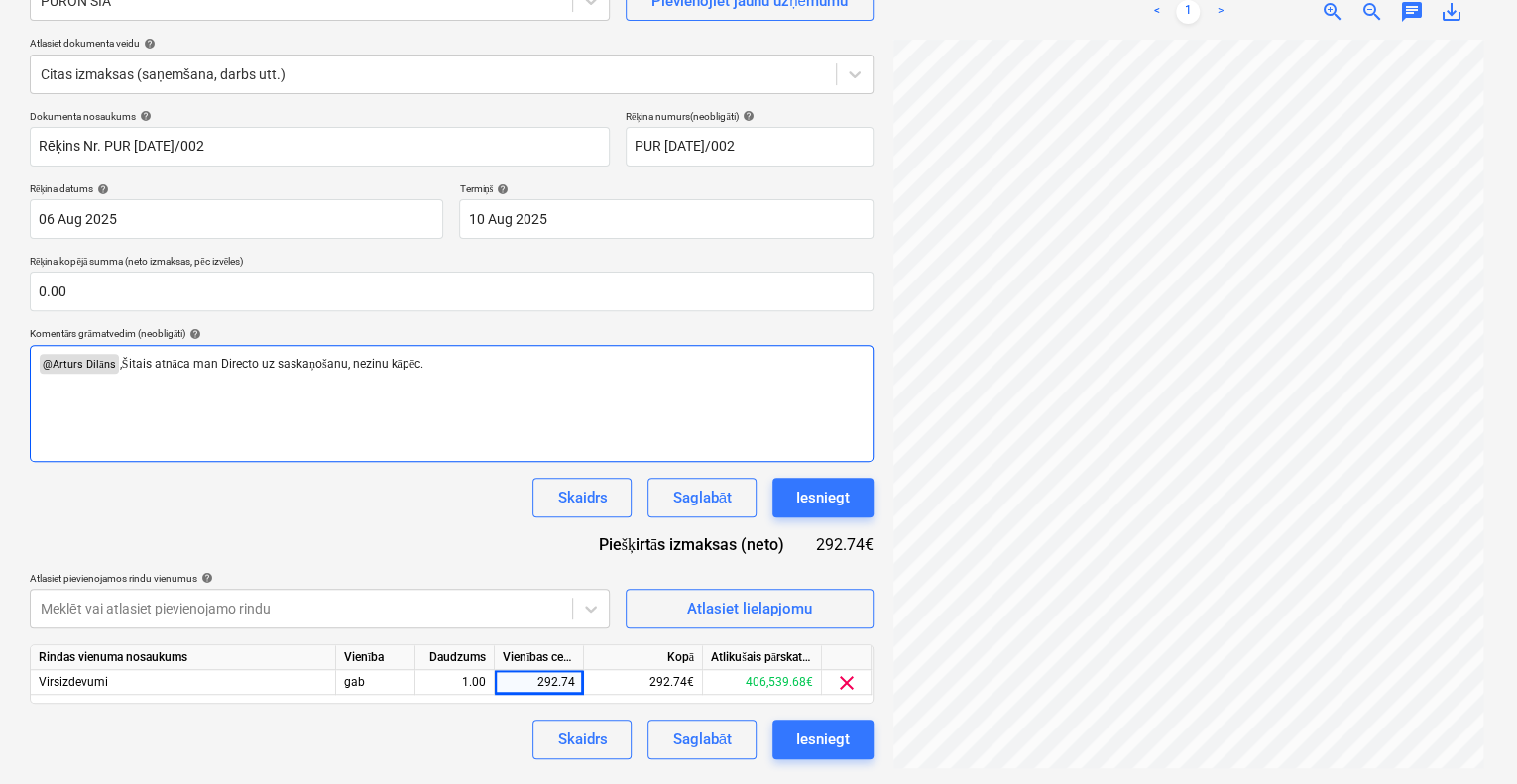 click on "﻿ @ [NAME] ﻿ ,Šitais atnāca man Directo uz saskaņošanu, nezinu kāpēc." at bounding box center [451, 364] 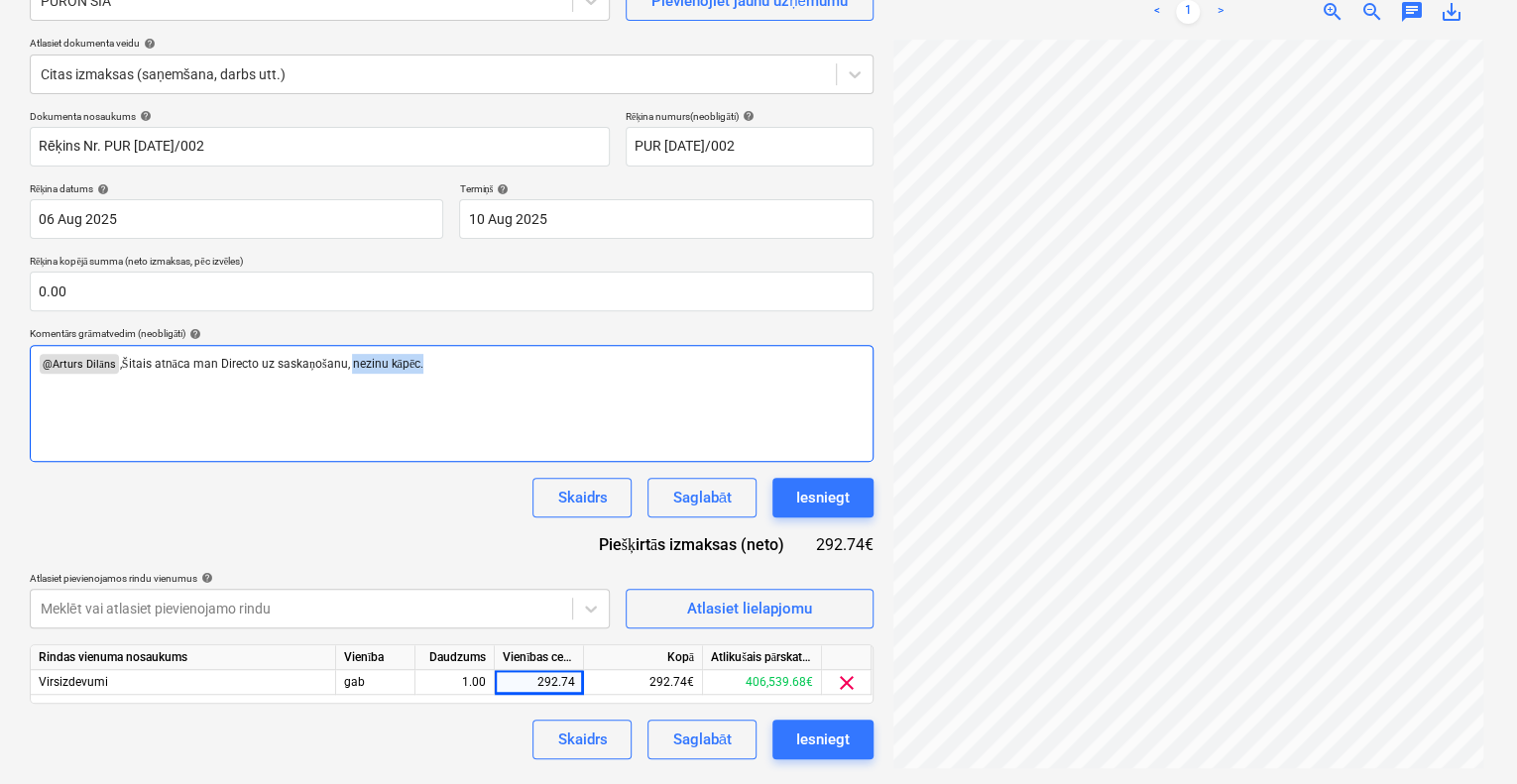 drag, startPoint x: 468, startPoint y: 357, endPoint x: 350, endPoint y: 374, distance: 119.21829 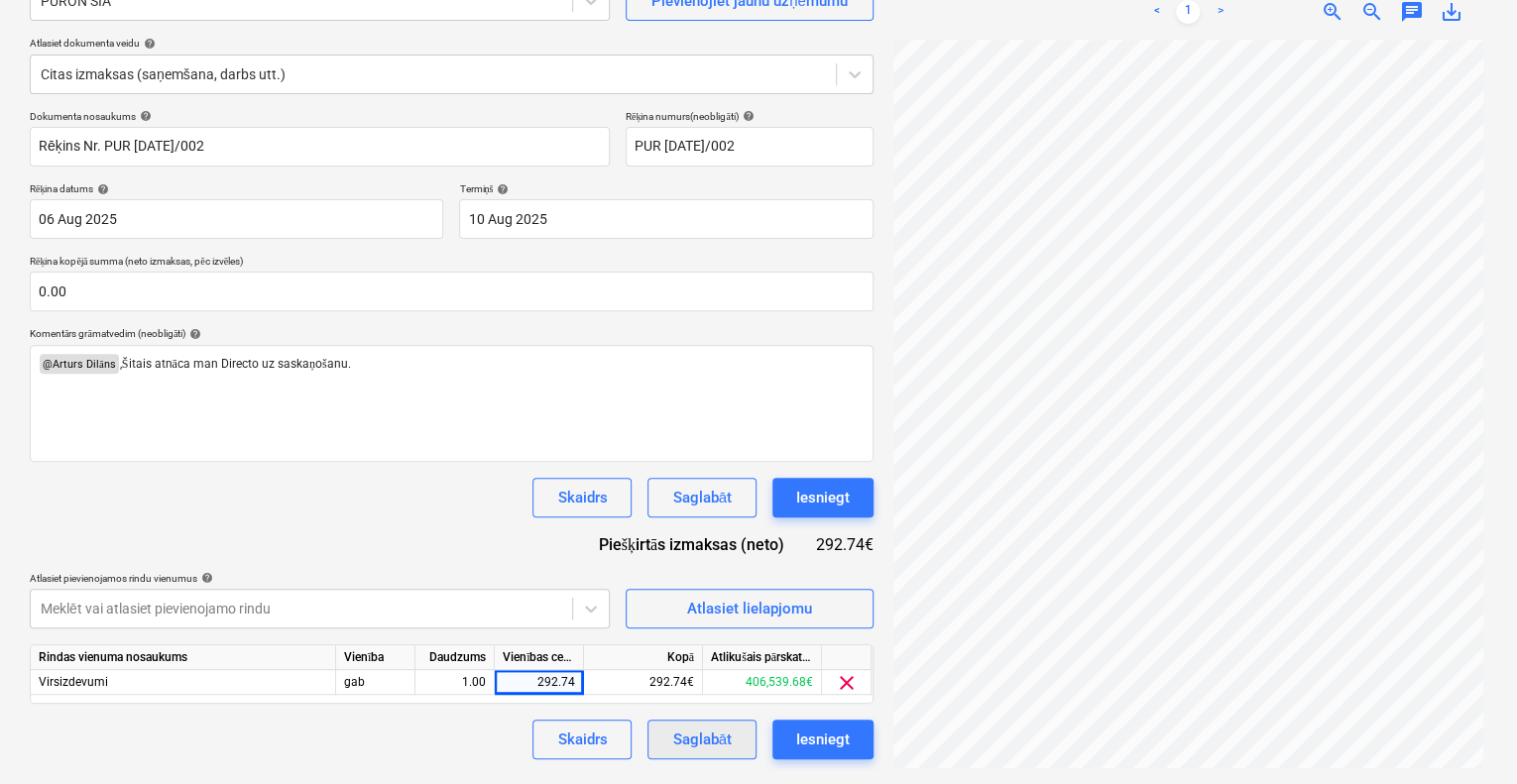 click on "Saglabāt" at bounding box center [701, 739] 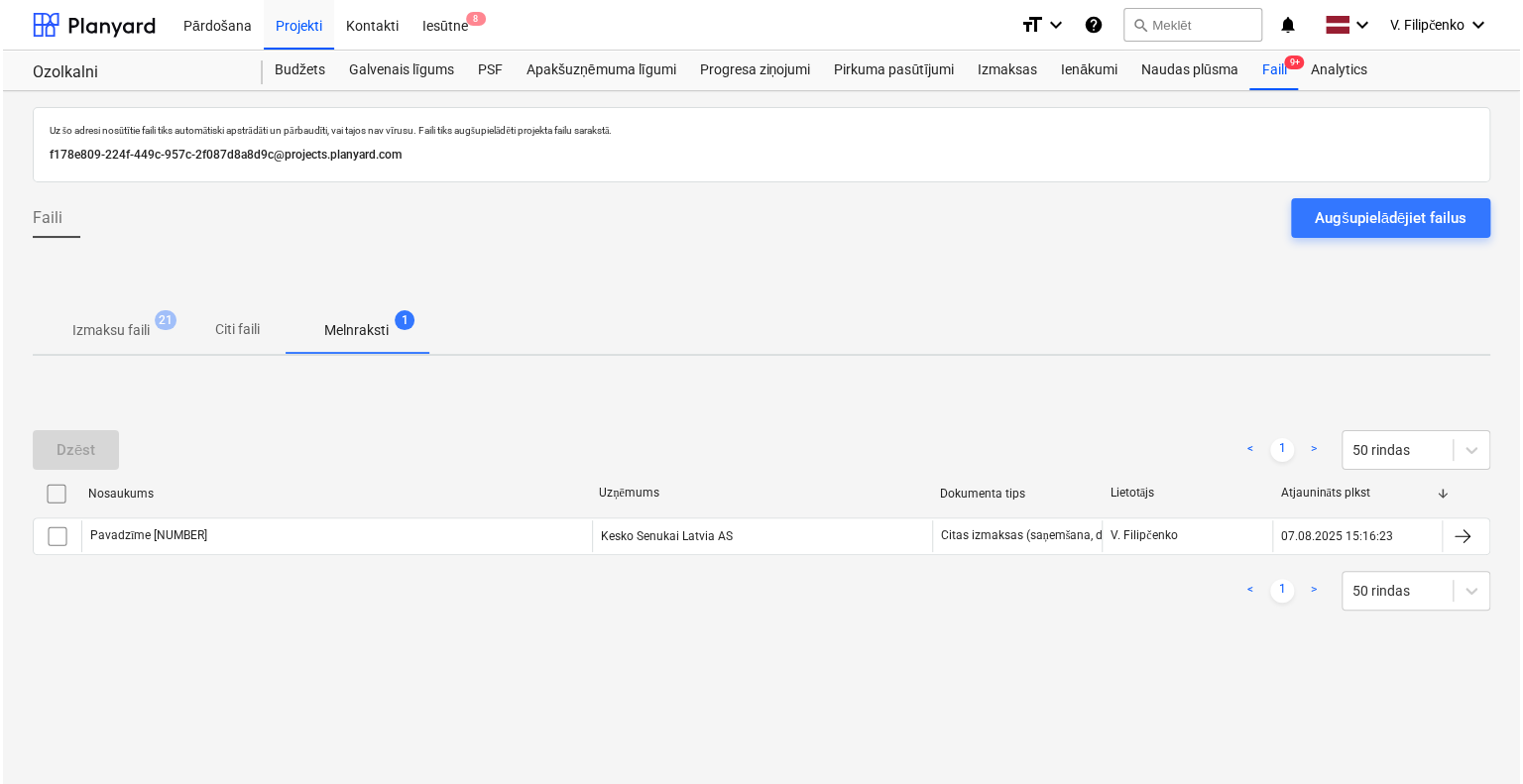 scroll, scrollTop: 0, scrollLeft: 0, axis: both 